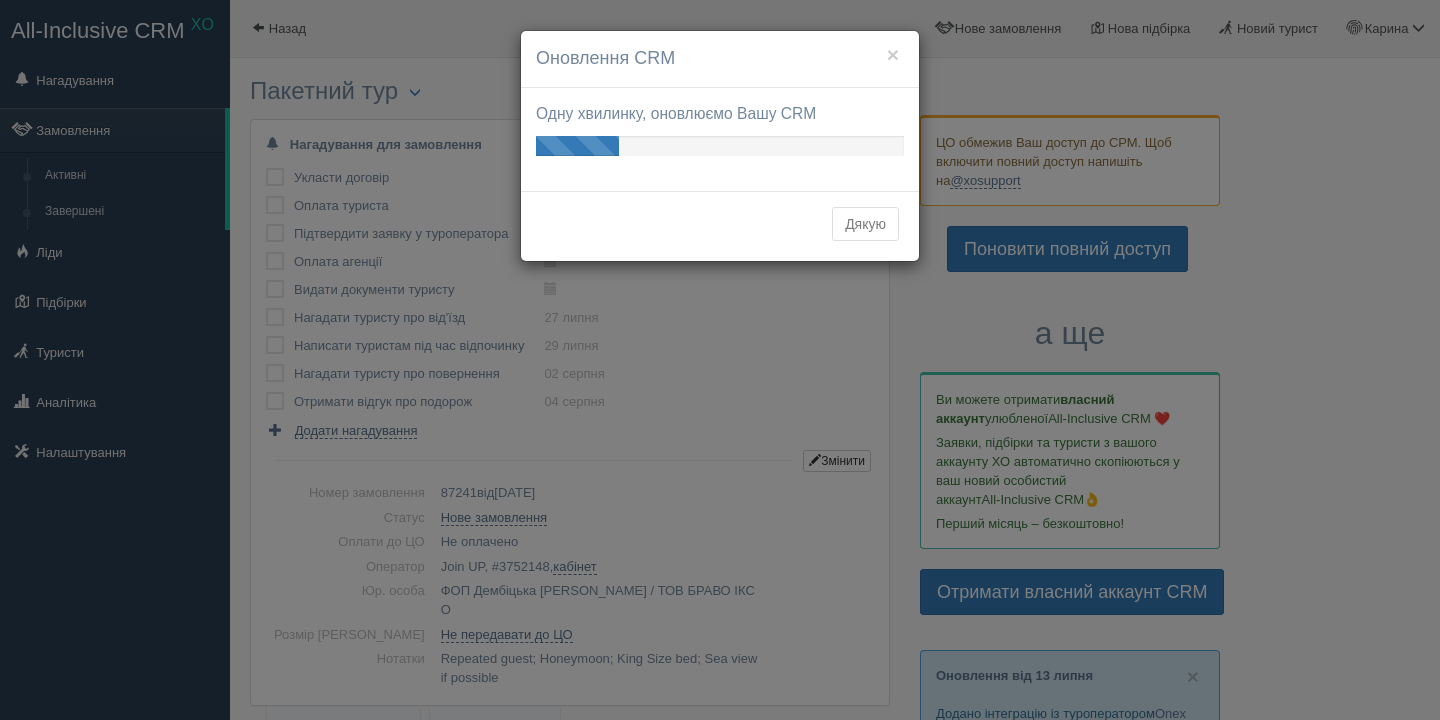 scroll, scrollTop: 0, scrollLeft: 0, axis: both 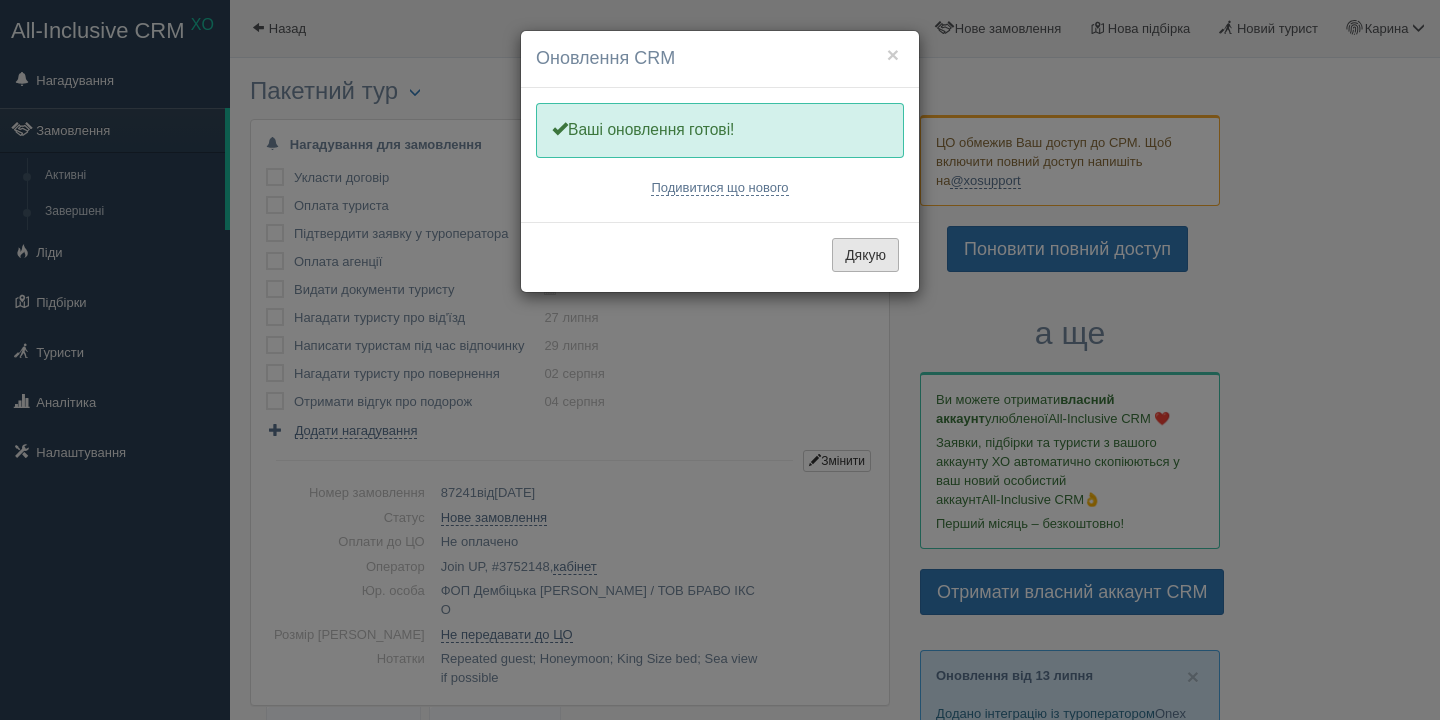 click on "Дякую" at bounding box center (865, 255) 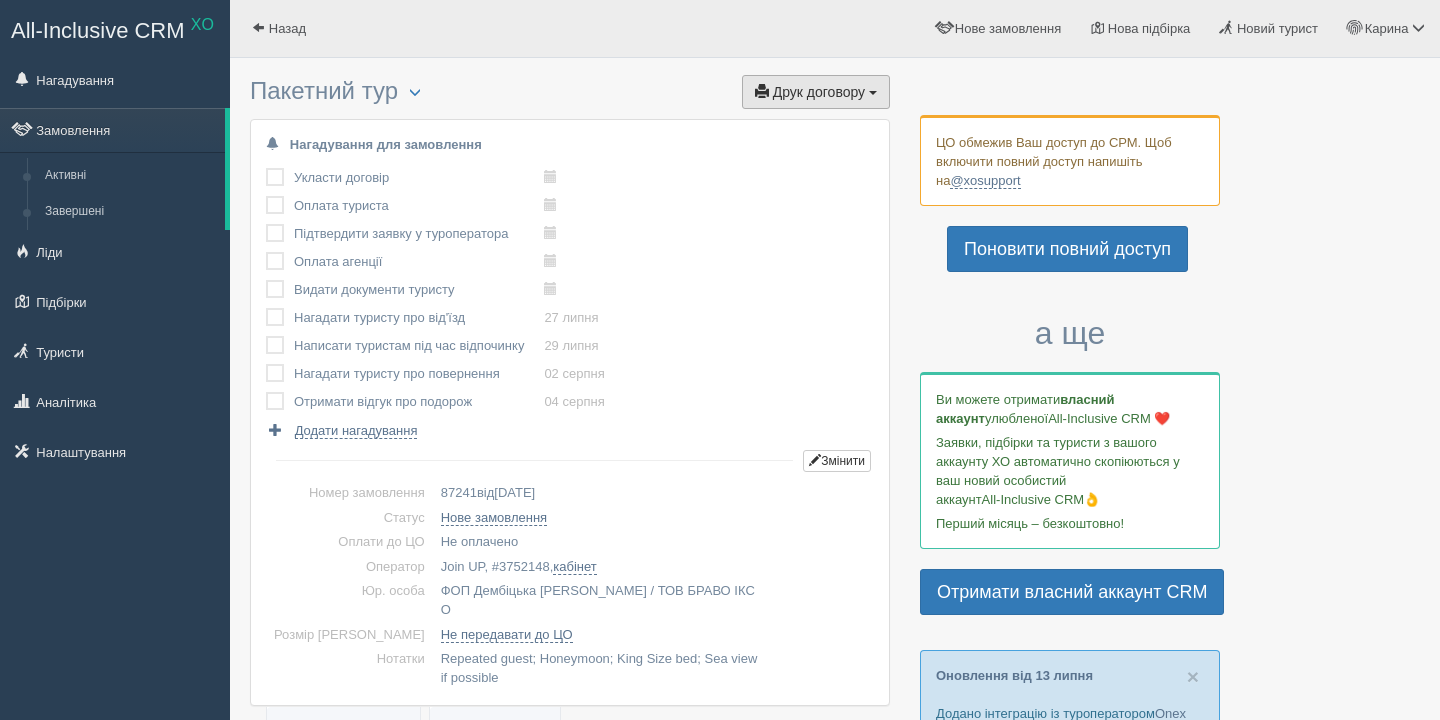 click on "Друк договору" at bounding box center [819, 92] 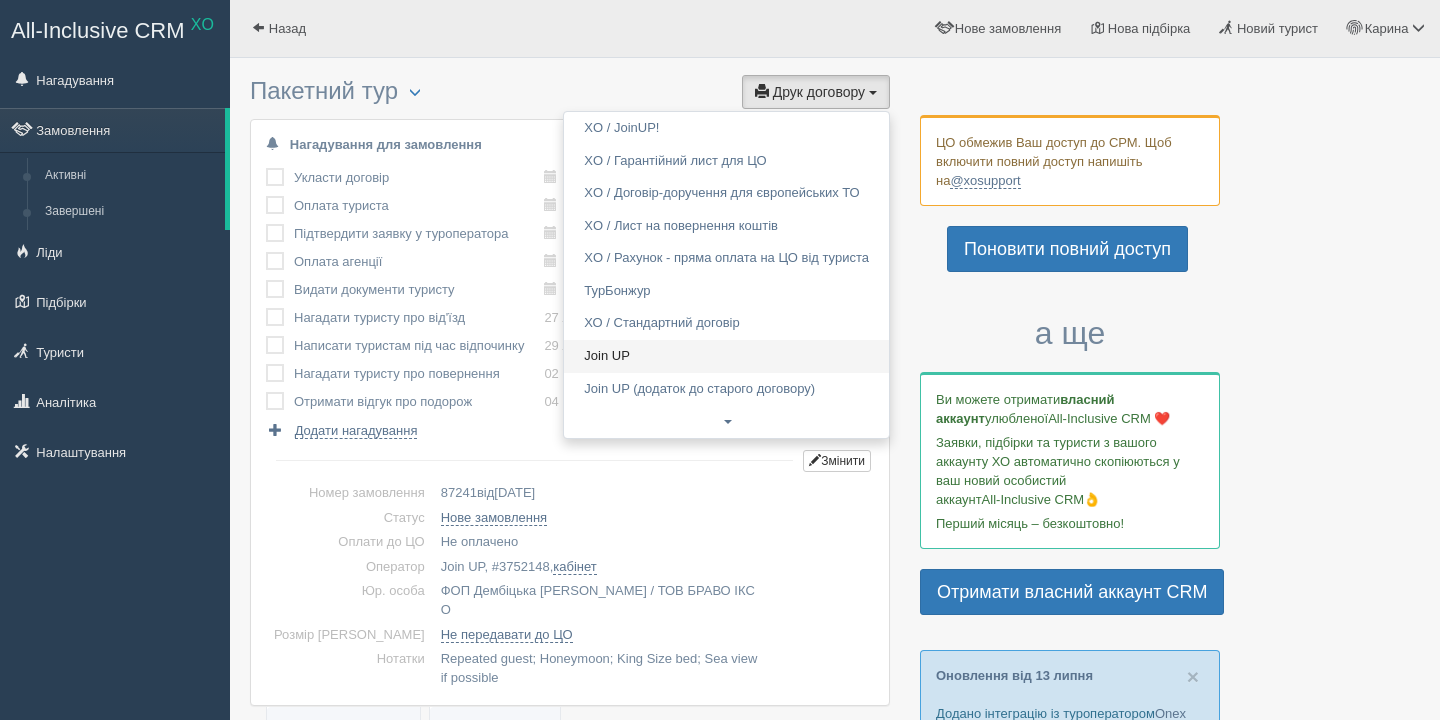 click on "Join UP" at bounding box center [726, 356] 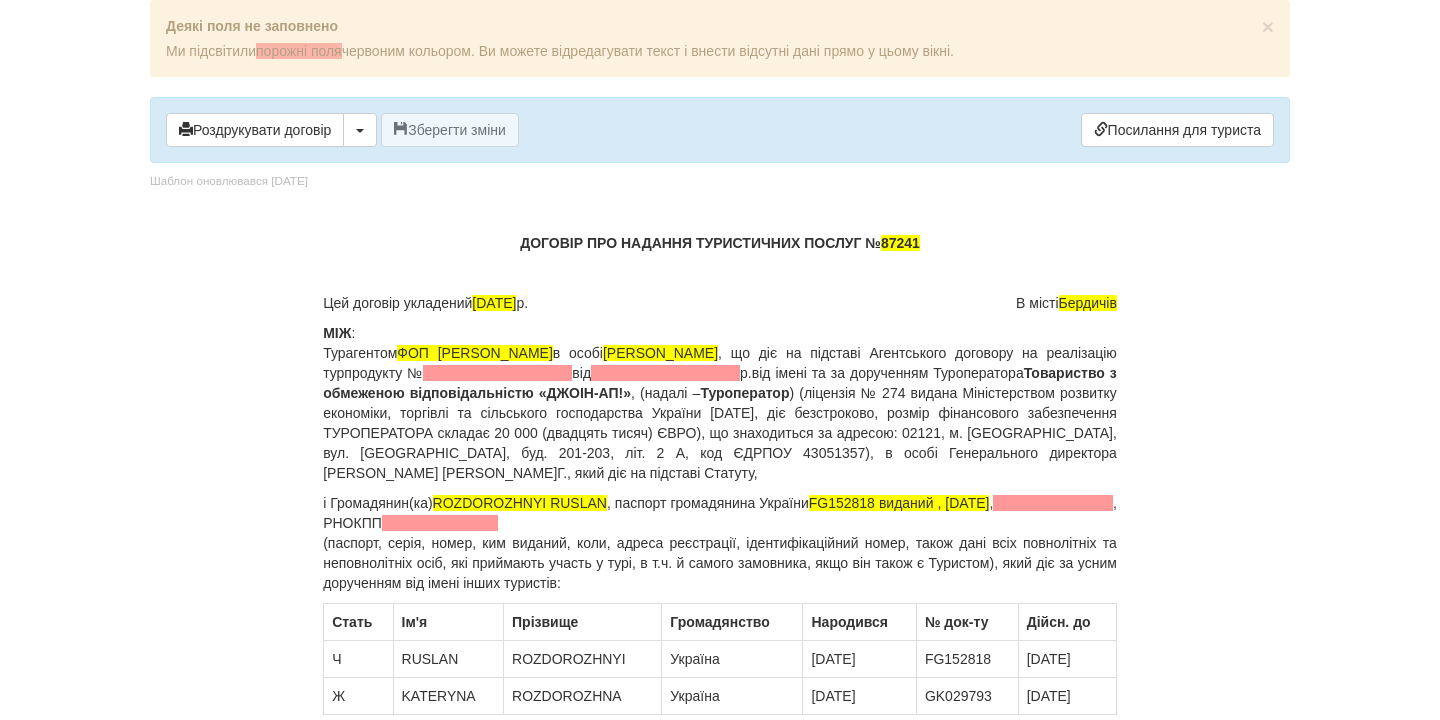 scroll, scrollTop: 0, scrollLeft: 0, axis: both 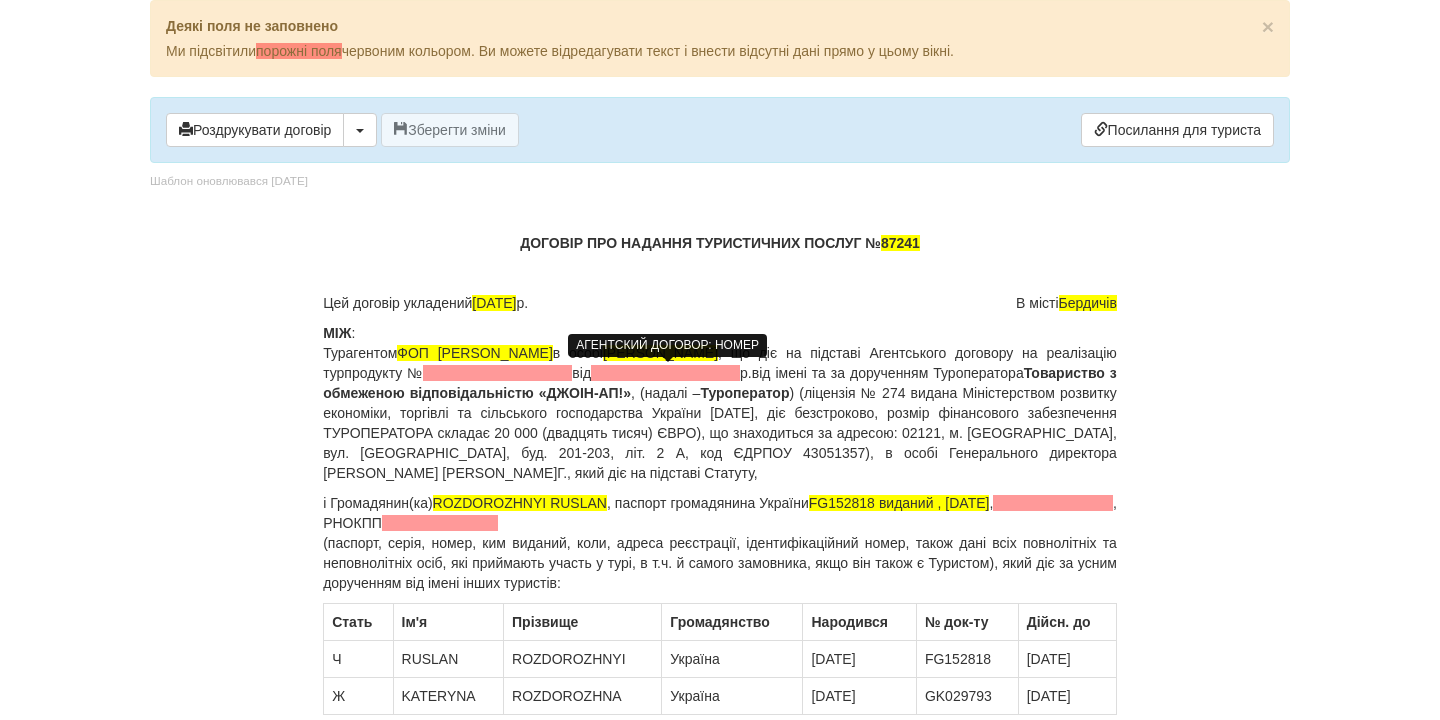 click at bounding box center [497, 373] 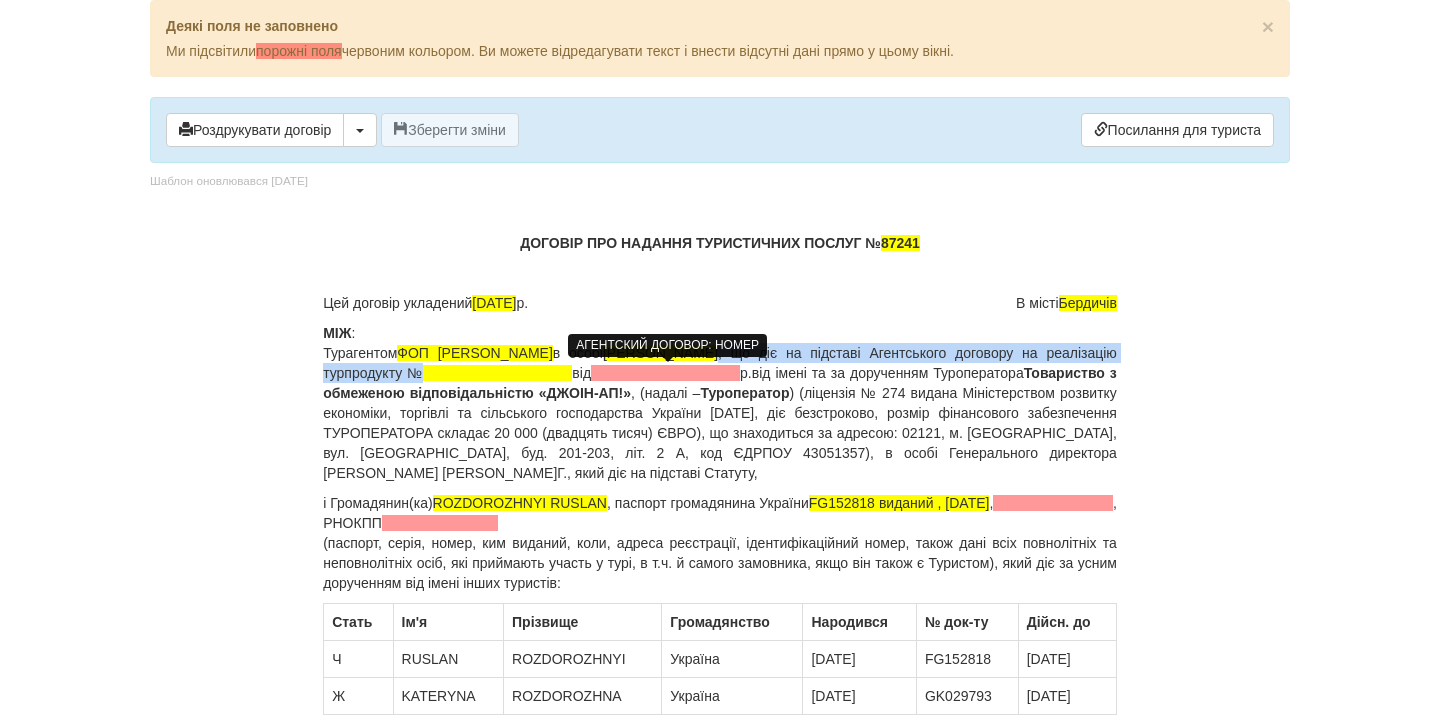 type 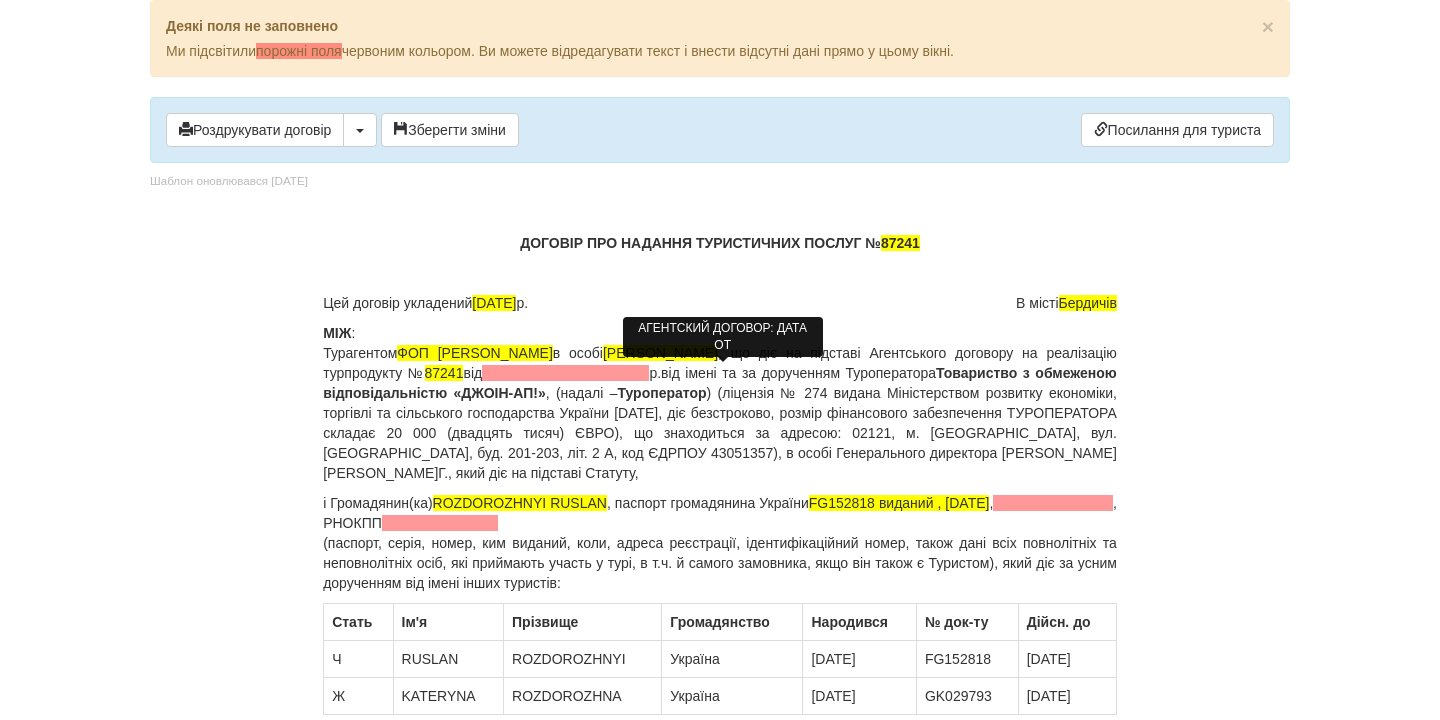 click at bounding box center [565, 373] 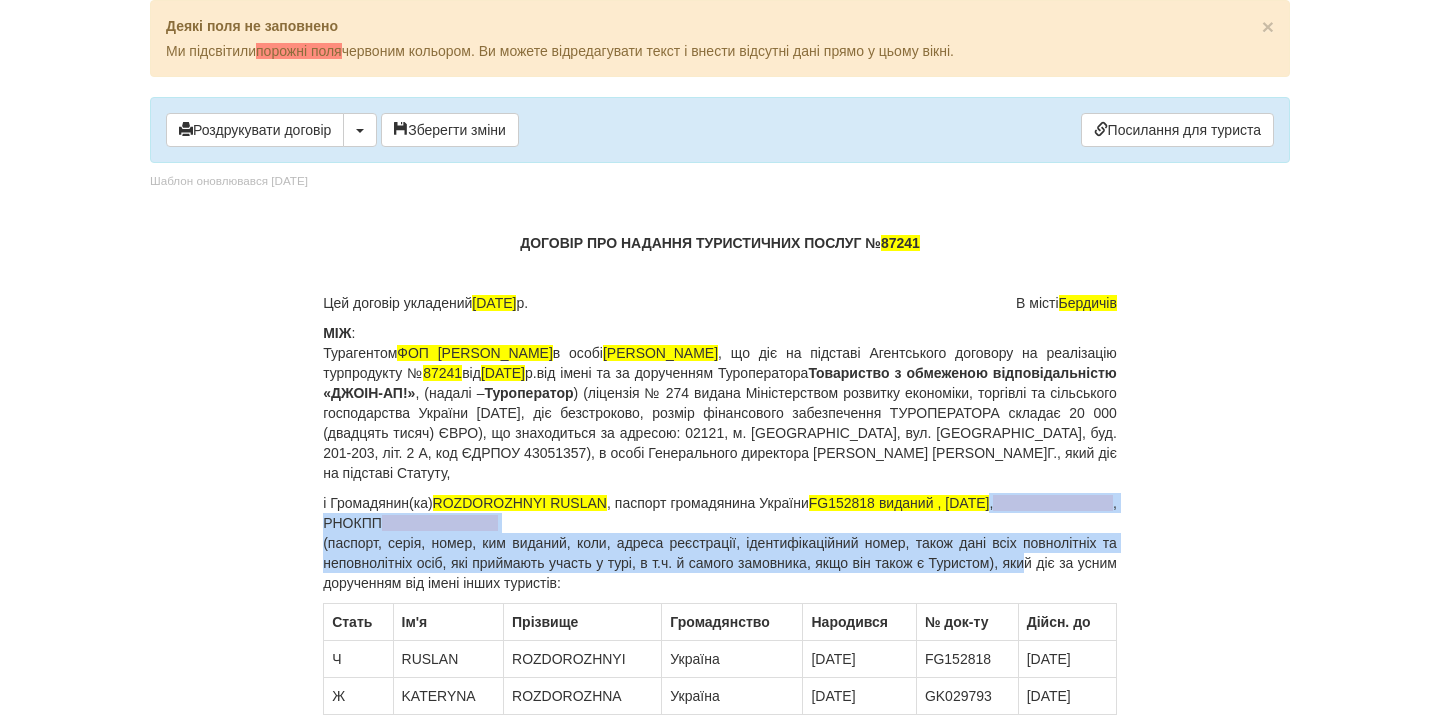 drag, startPoint x: 1112, startPoint y: 505, endPoint x: 1053, endPoint y: 557, distance: 78.64477 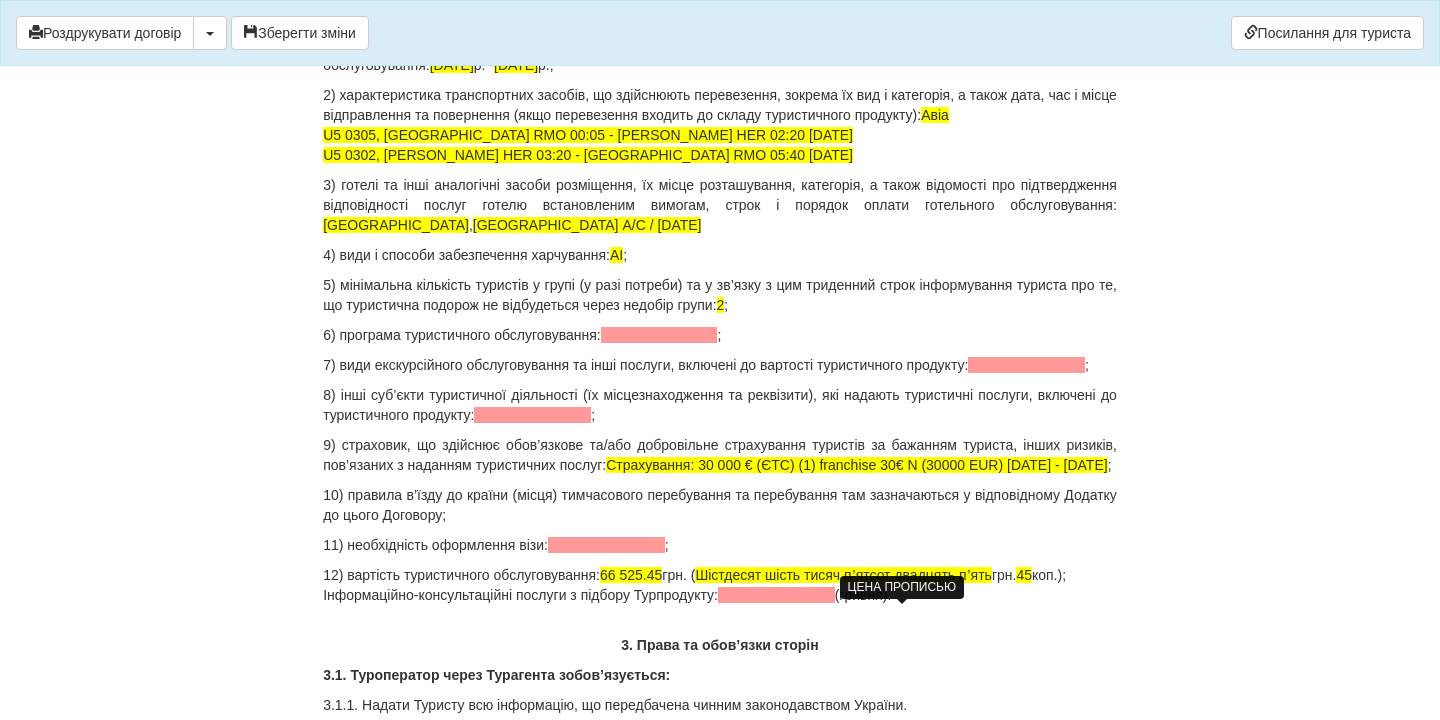scroll, scrollTop: 2054, scrollLeft: 0, axis: vertical 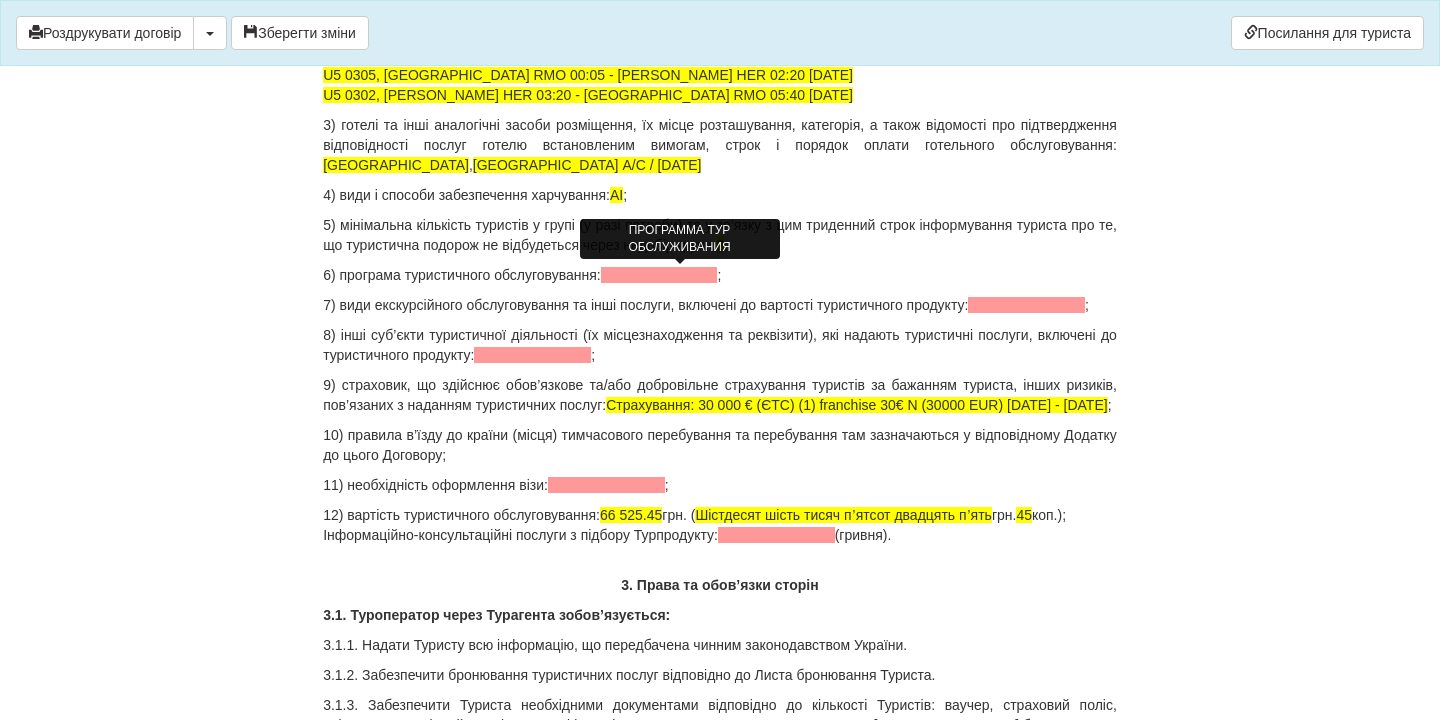 click at bounding box center (659, 275) 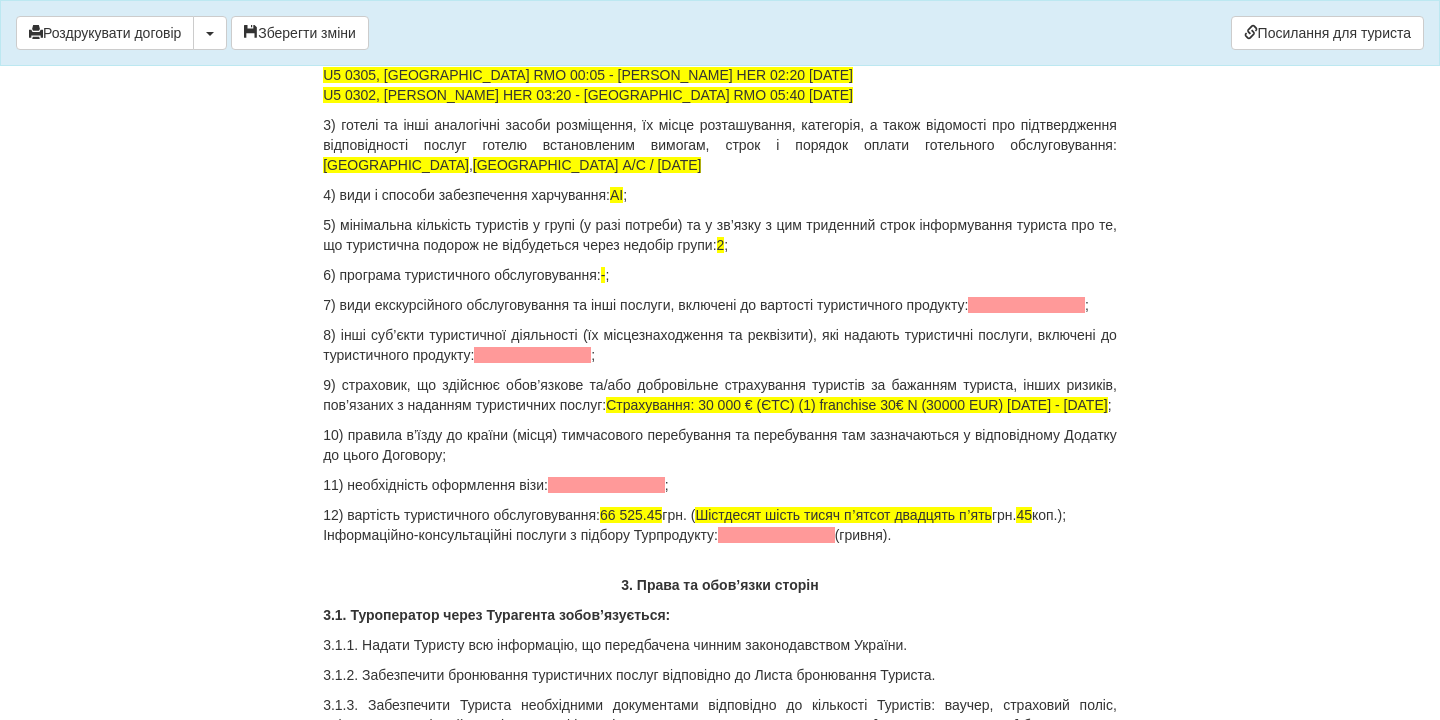 click on "7) види екскурсійного обслуговування та інші послуги, включені до вартості туристичного продукту:                                 ;" at bounding box center (720, 305) 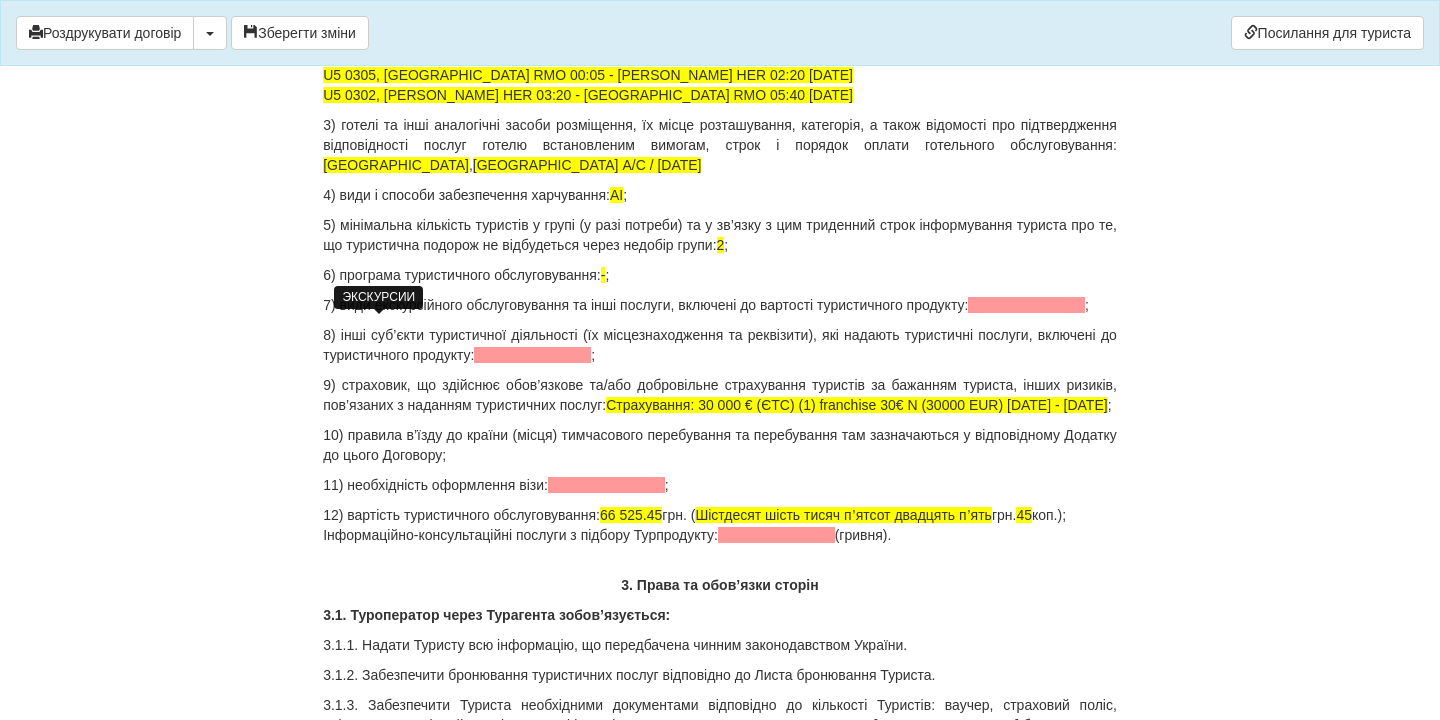 click at bounding box center (1026, 305) 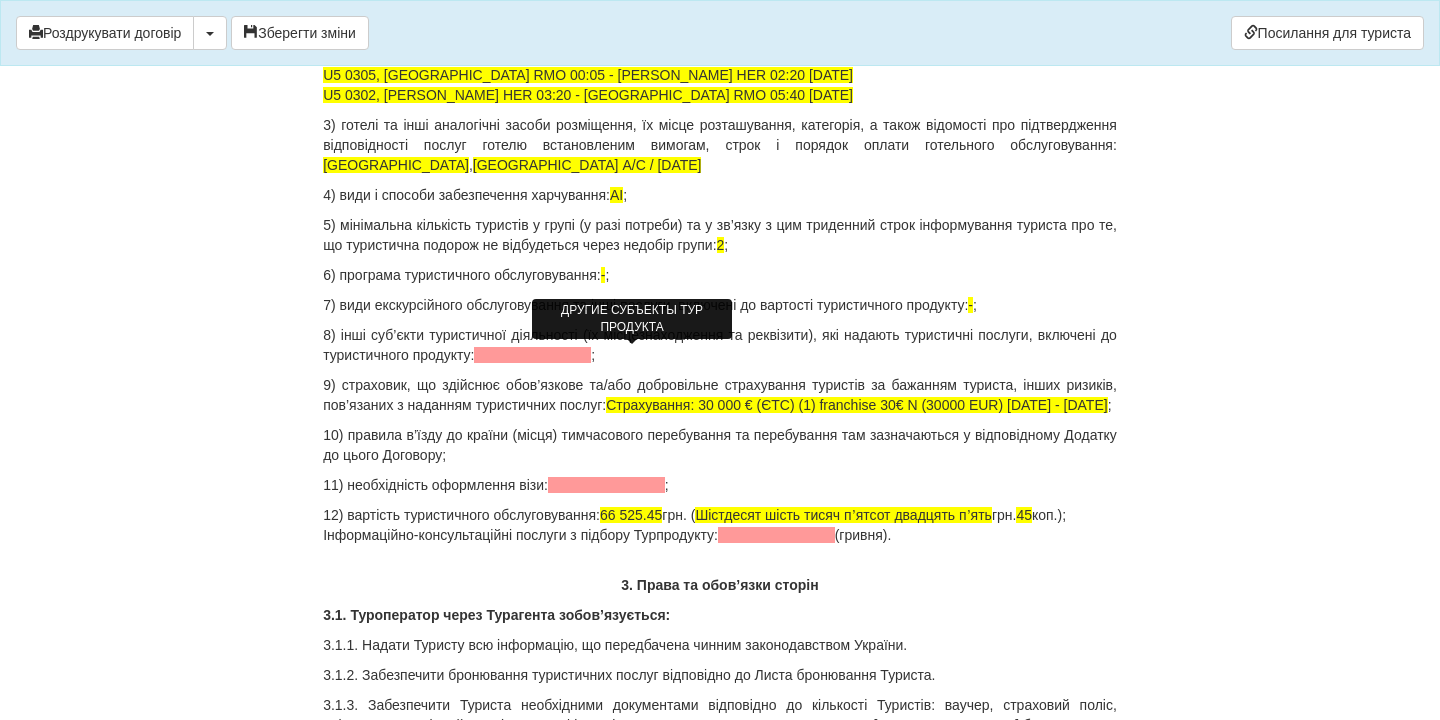 click at bounding box center [532, 355] 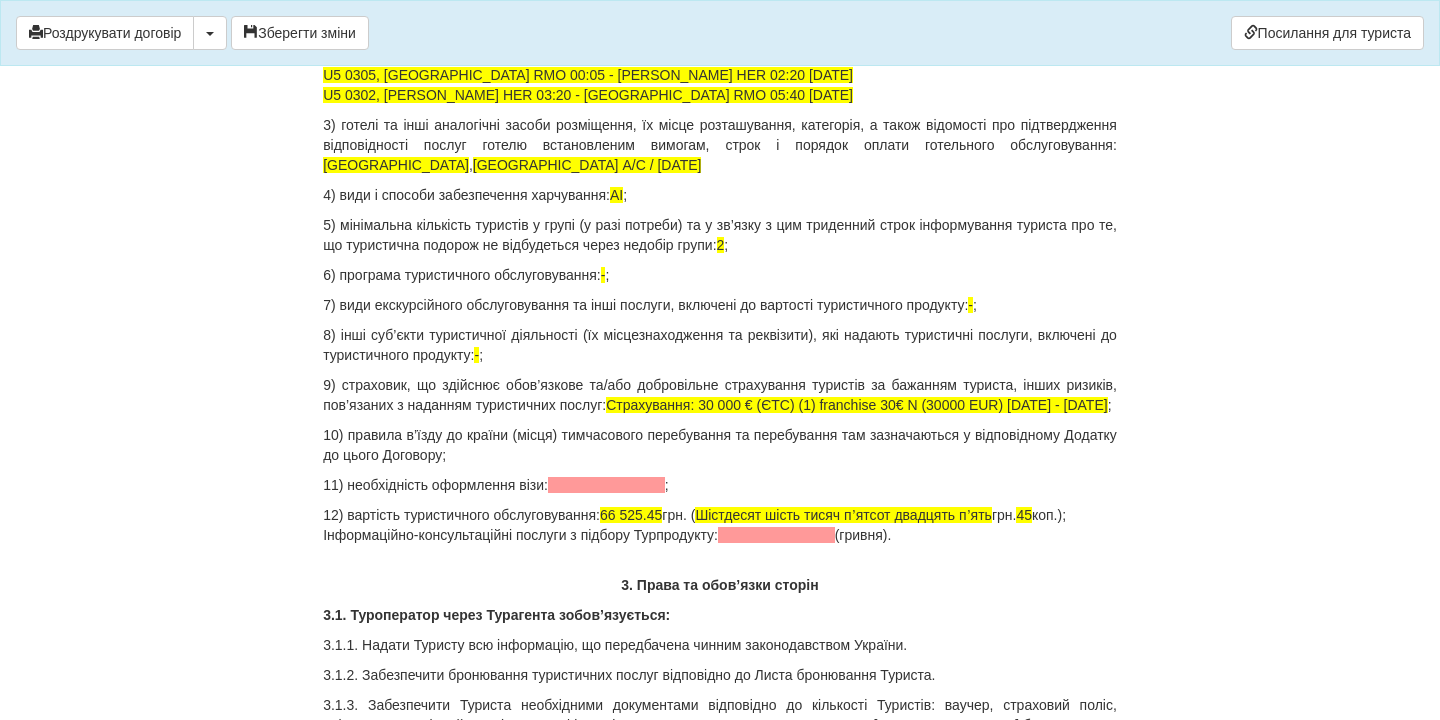 click on "12) вартість туристичного обслуговування:  66 525.45  грн. ( Шістдесят шість тисяч пʼятсот двадцять пʼять  грн.  45  коп.);
Інформаційно-консультаційні послуги з підбору Турпродукту:                                  (гривня)." at bounding box center (720, 525) 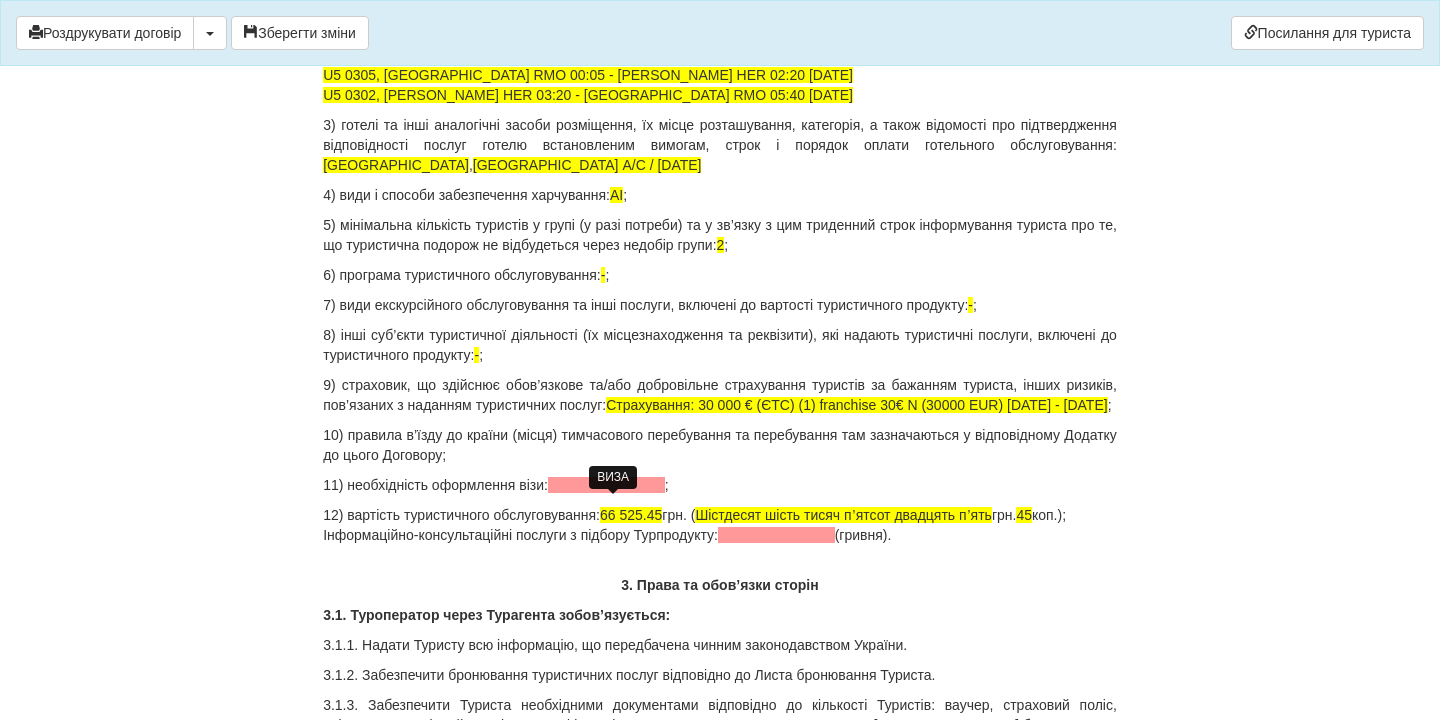 click at bounding box center (606, 485) 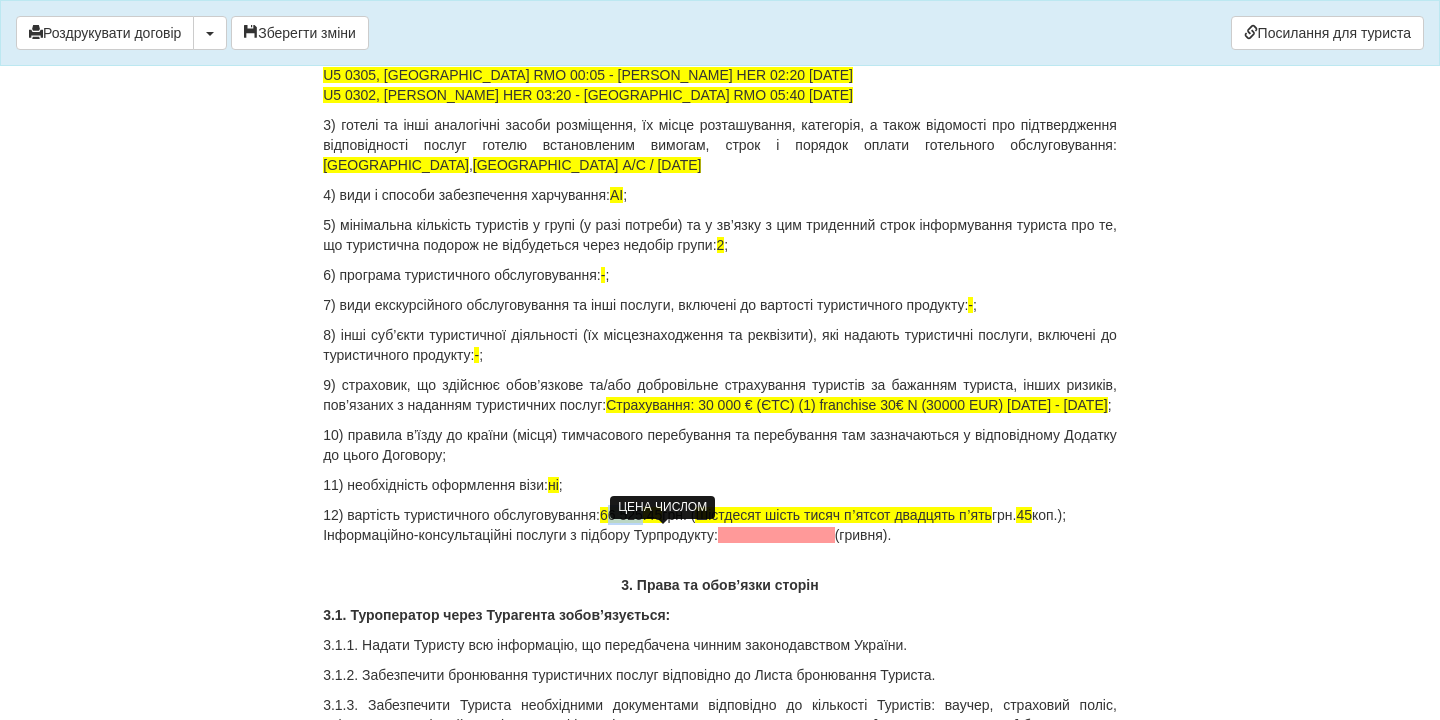 drag, startPoint x: 636, startPoint y: 532, endPoint x: 671, endPoint y: 534, distance: 35.057095 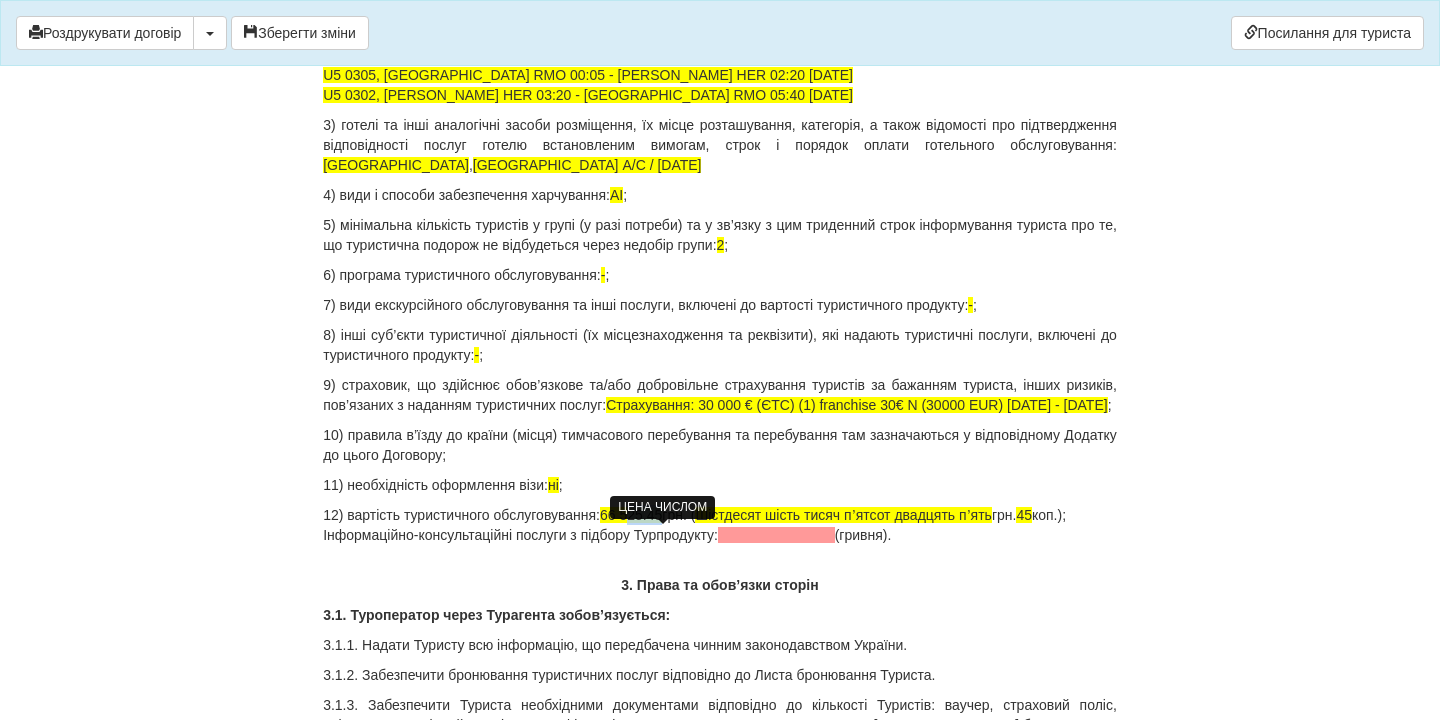 drag, startPoint x: 662, startPoint y: 534, endPoint x: 697, endPoint y: 535, distance: 35.014282 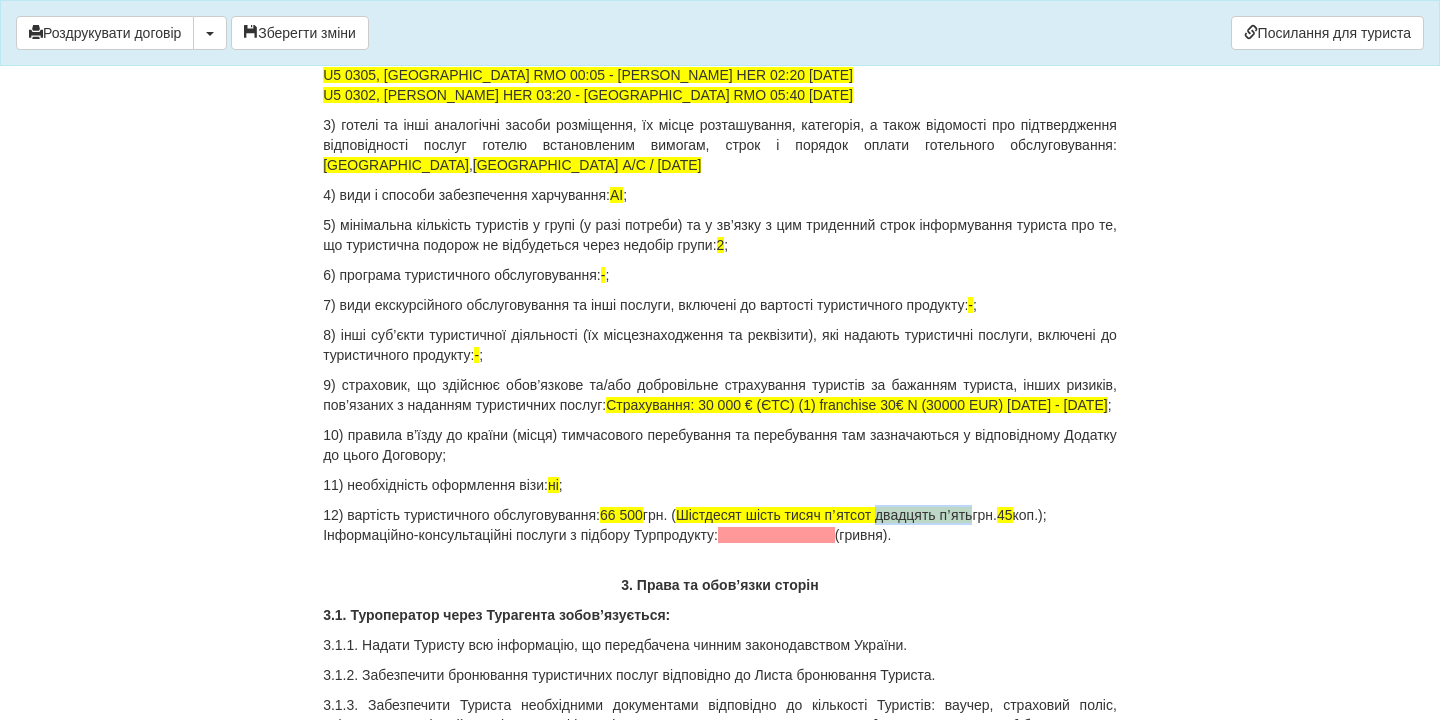drag, startPoint x: 915, startPoint y: 536, endPoint x: 1012, endPoint y: 535, distance: 97.00516 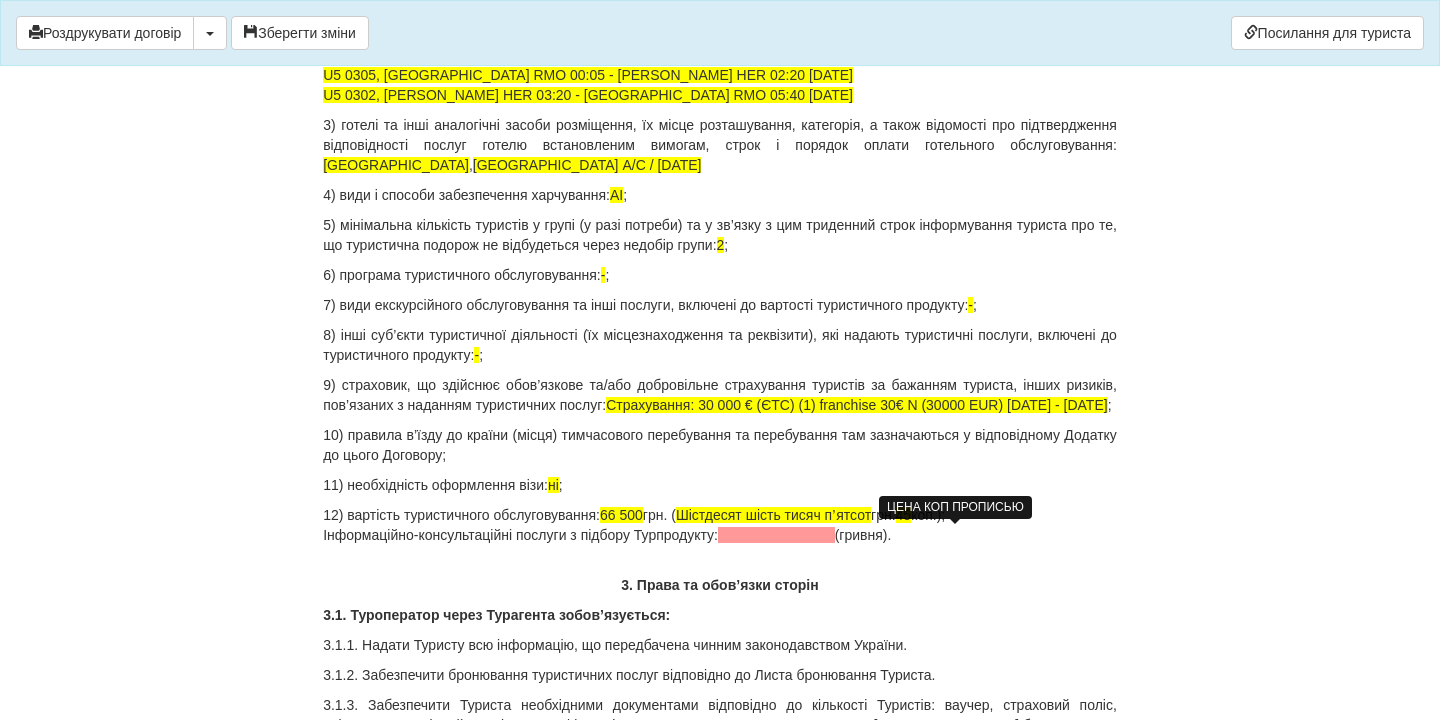 click on "45" at bounding box center (904, 515) 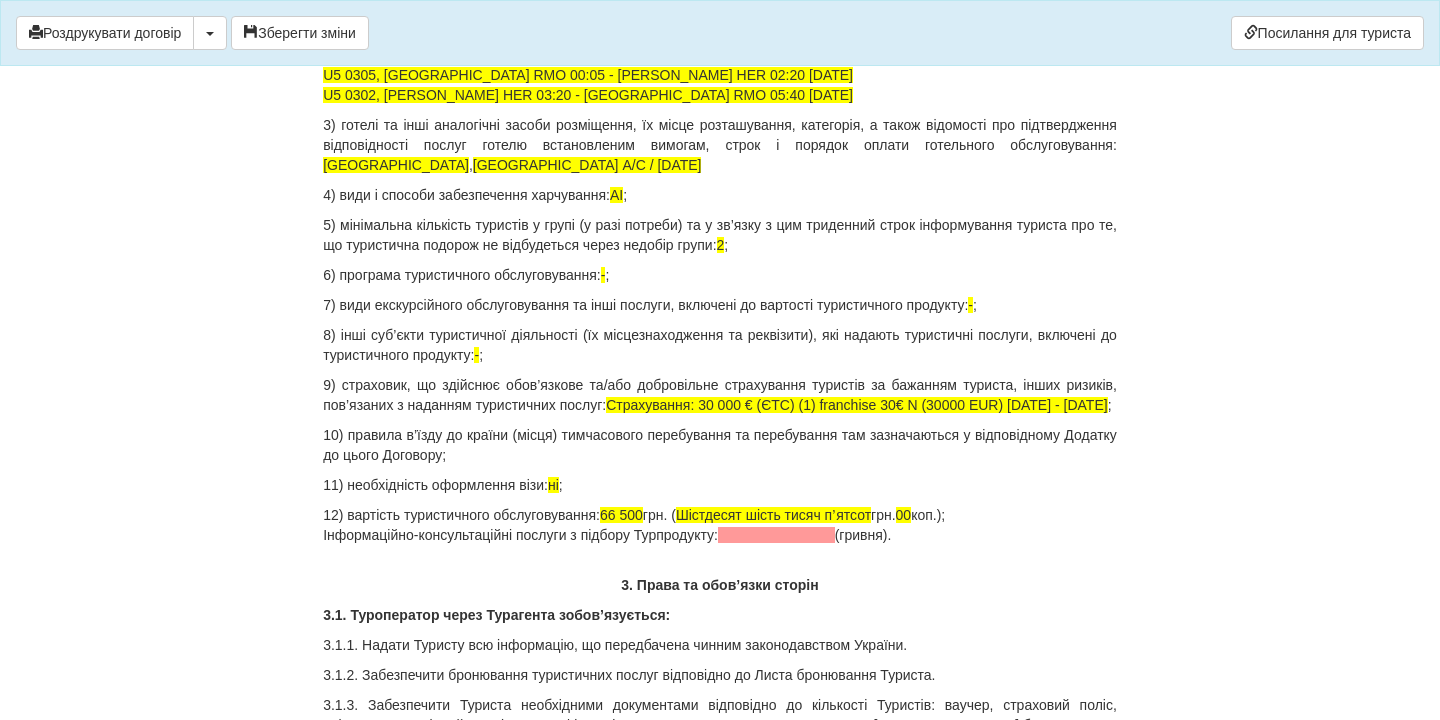 drag, startPoint x: 942, startPoint y: 555, endPoint x: 315, endPoint y: 552, distance: 627.0072 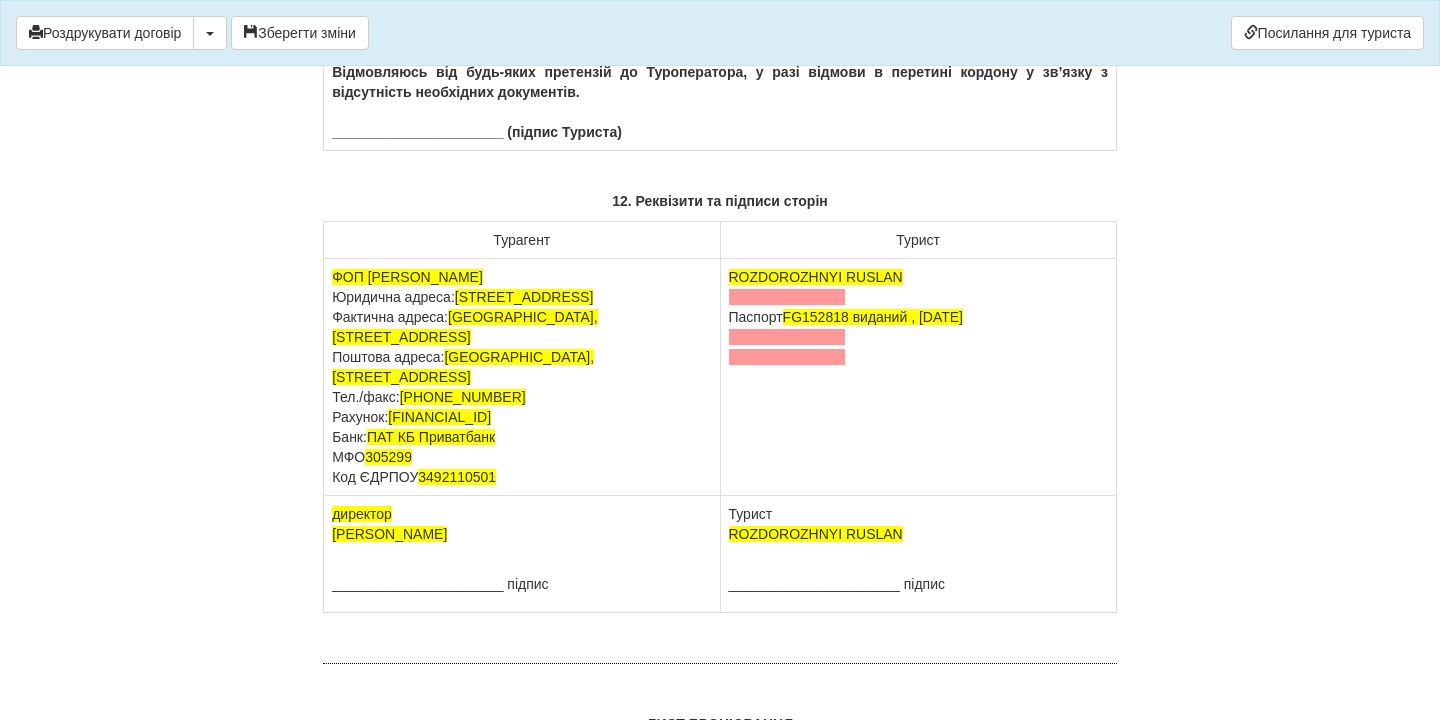 scroll, scrollTop: 12835, scrollLeft: 0, axis: vertical 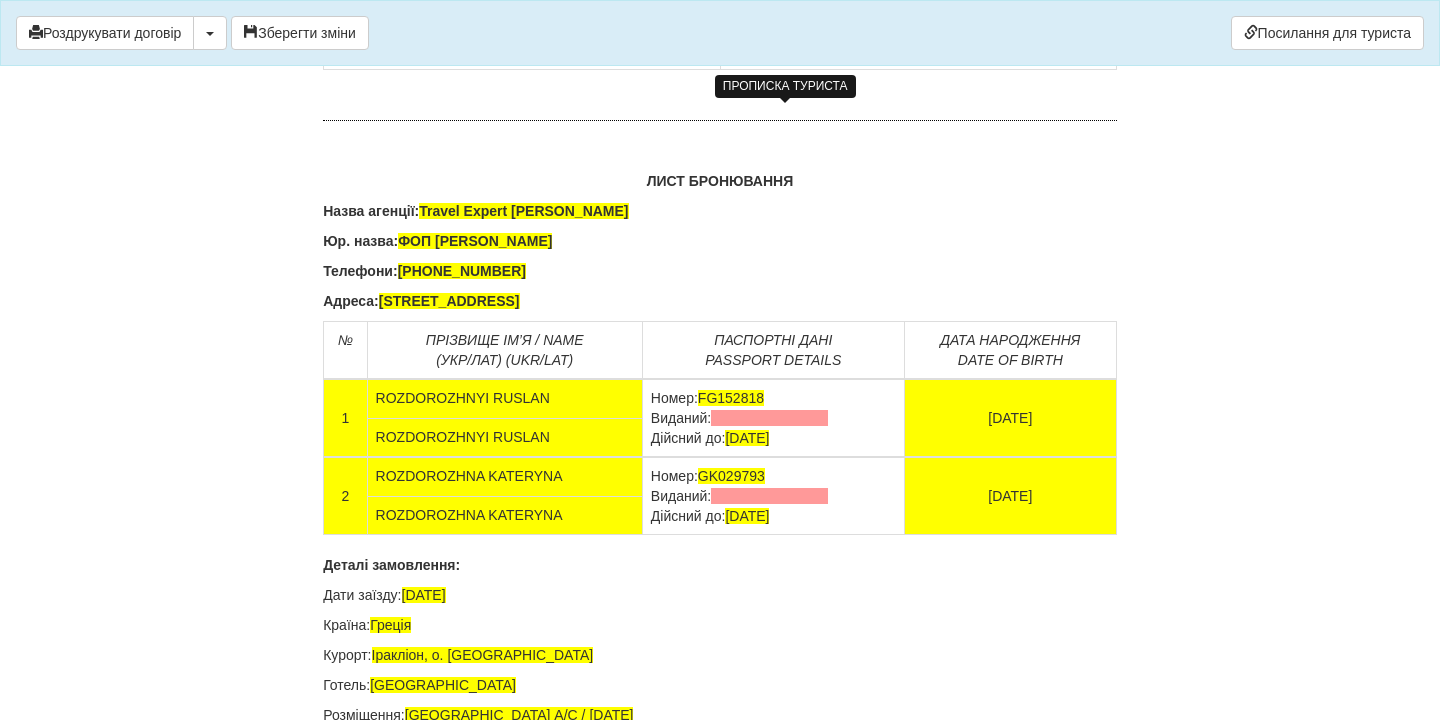 click at bounding box center [787, -246] 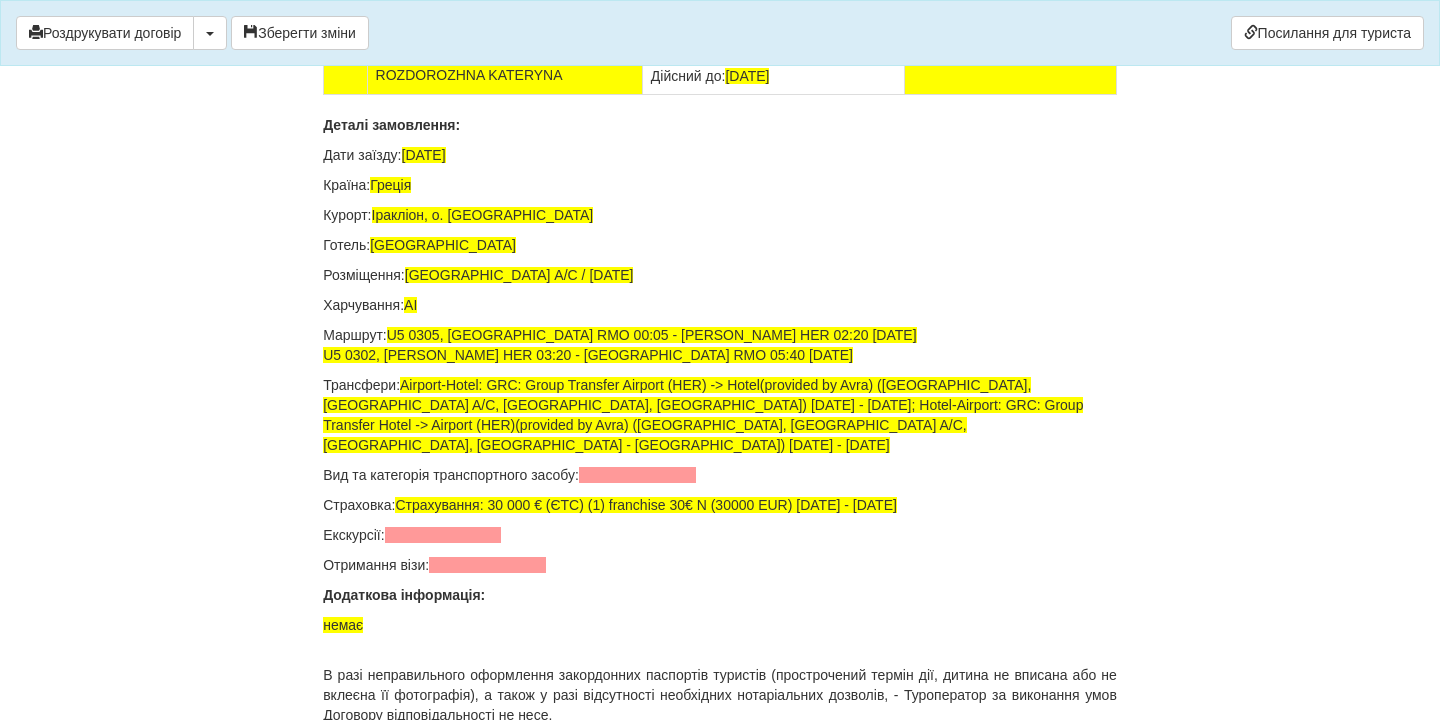 scroll, scrollTop: 13344, scrollLeft: 0, axis: vertical 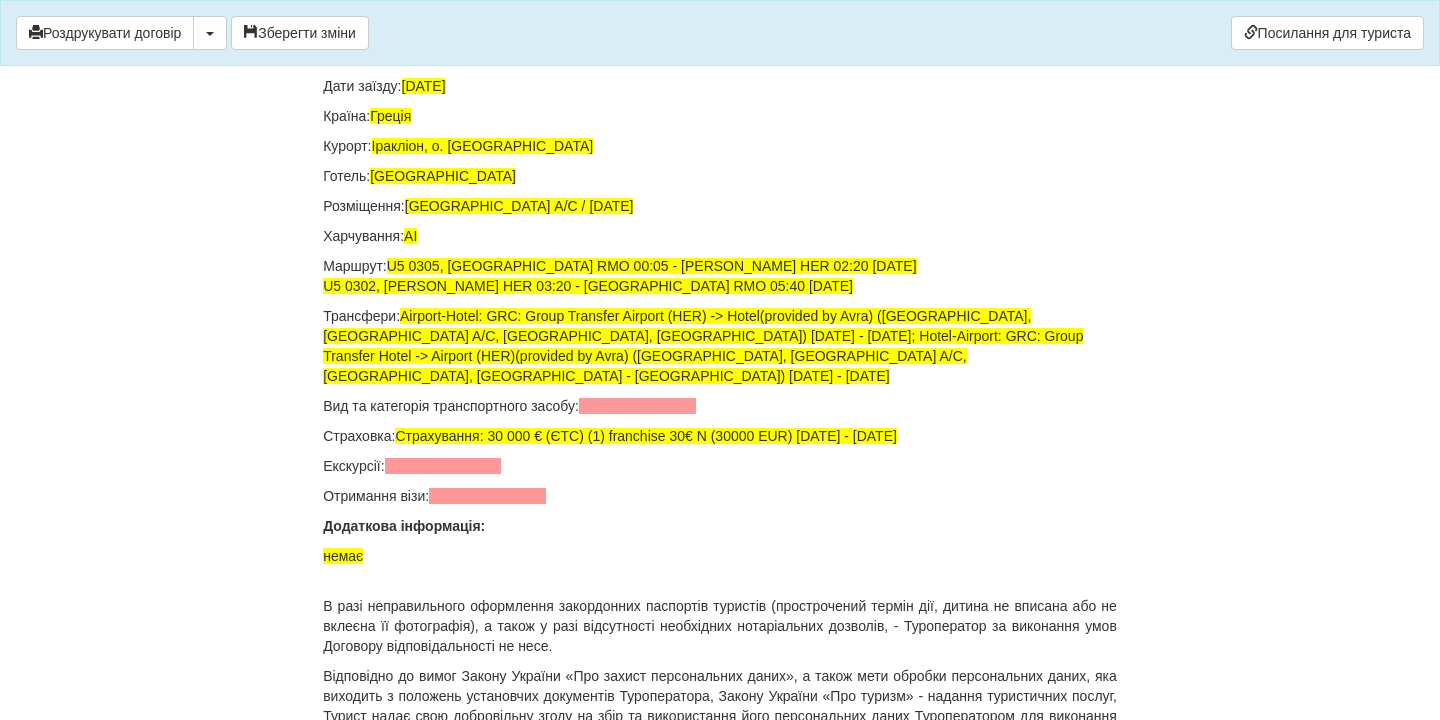 drag, startPoint x: 837, startPoint y: 272, endPoint x: 658, endPoint y: 276, distance: 179.0447 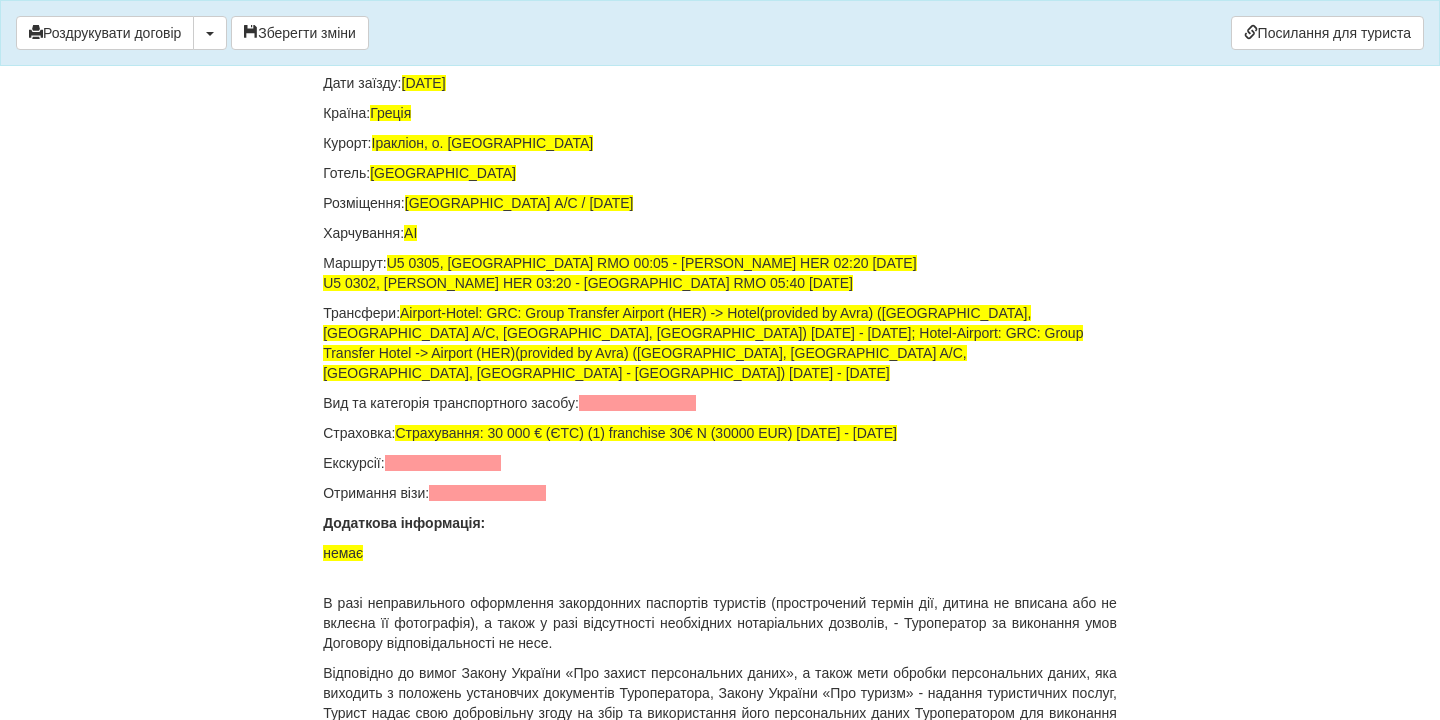 drag, startPoint x: 839, startPoint y: 342, endPoint x: 642, endPoint y: 343, distance: 197.00253 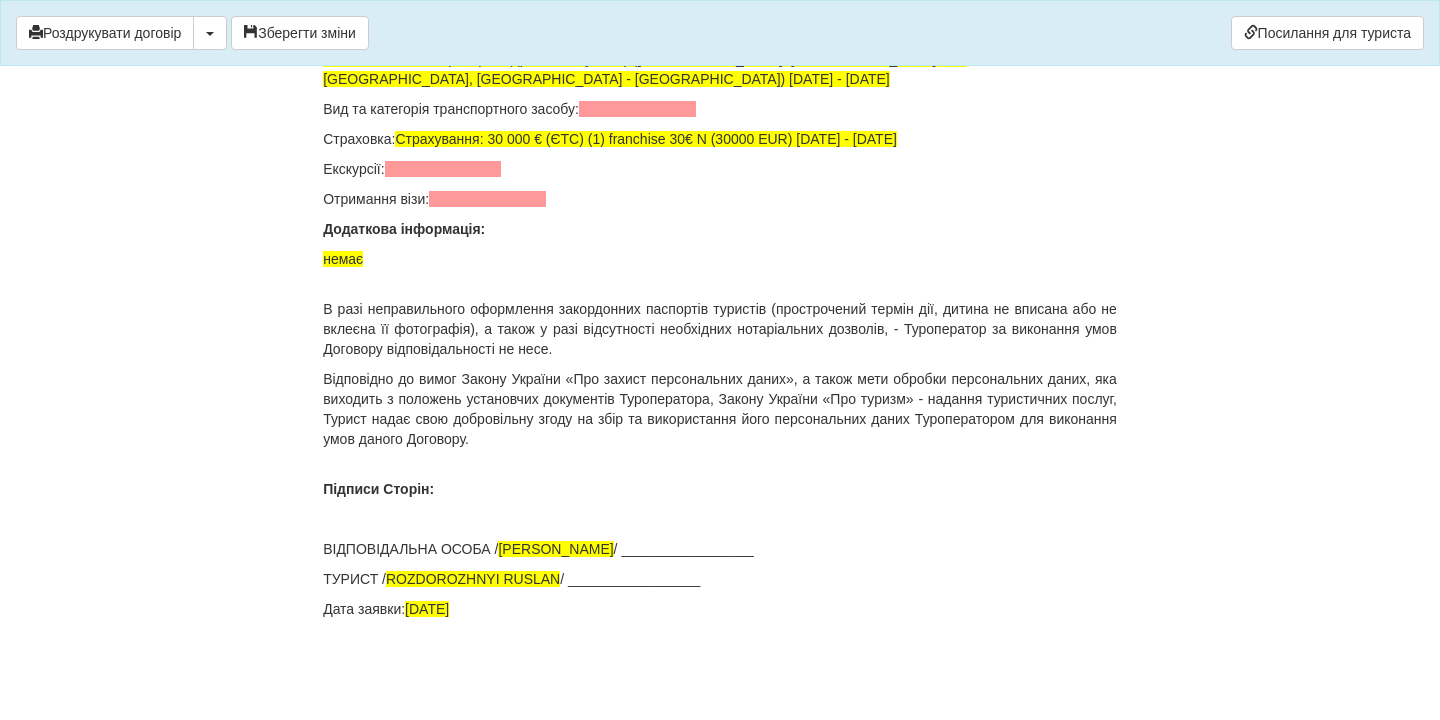 scroll, scrollTop: 13825, scrollLeft: 0, axis: vertical 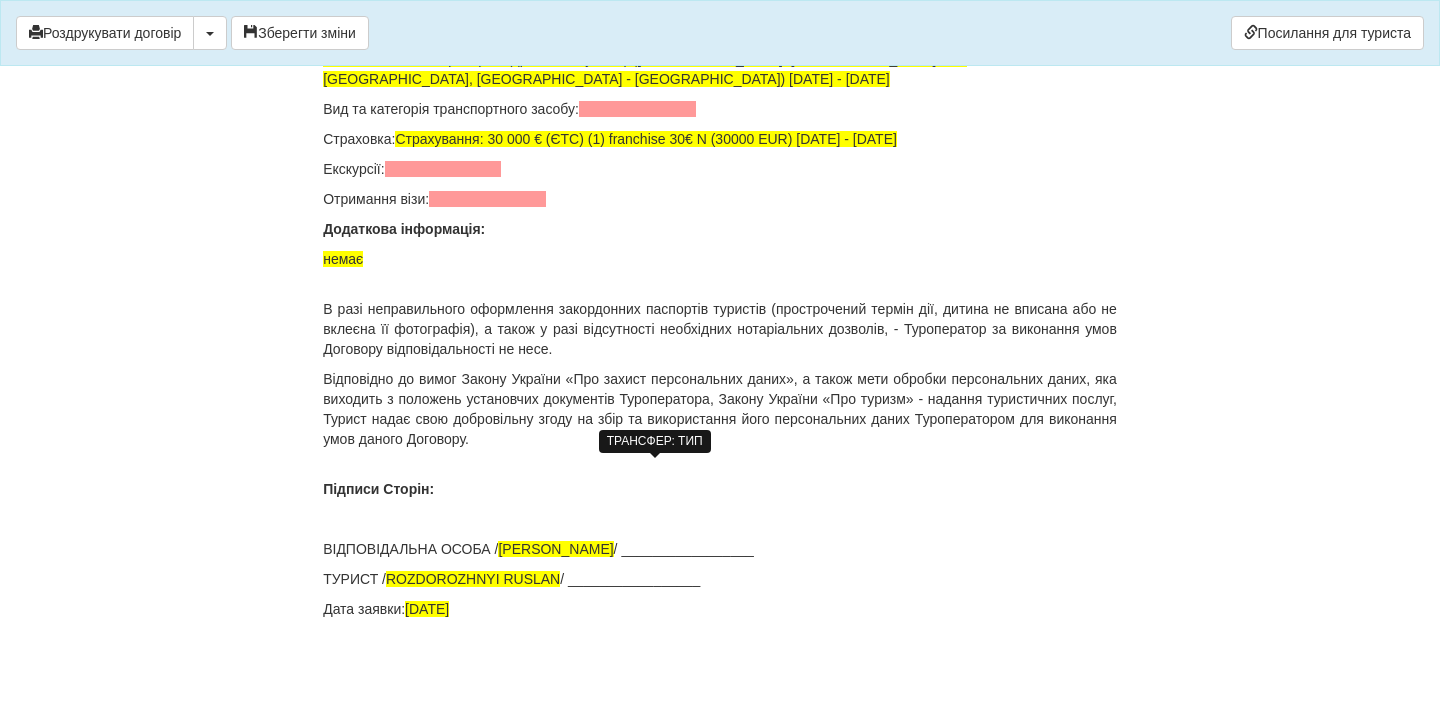 click at bounding box center (637, 109) 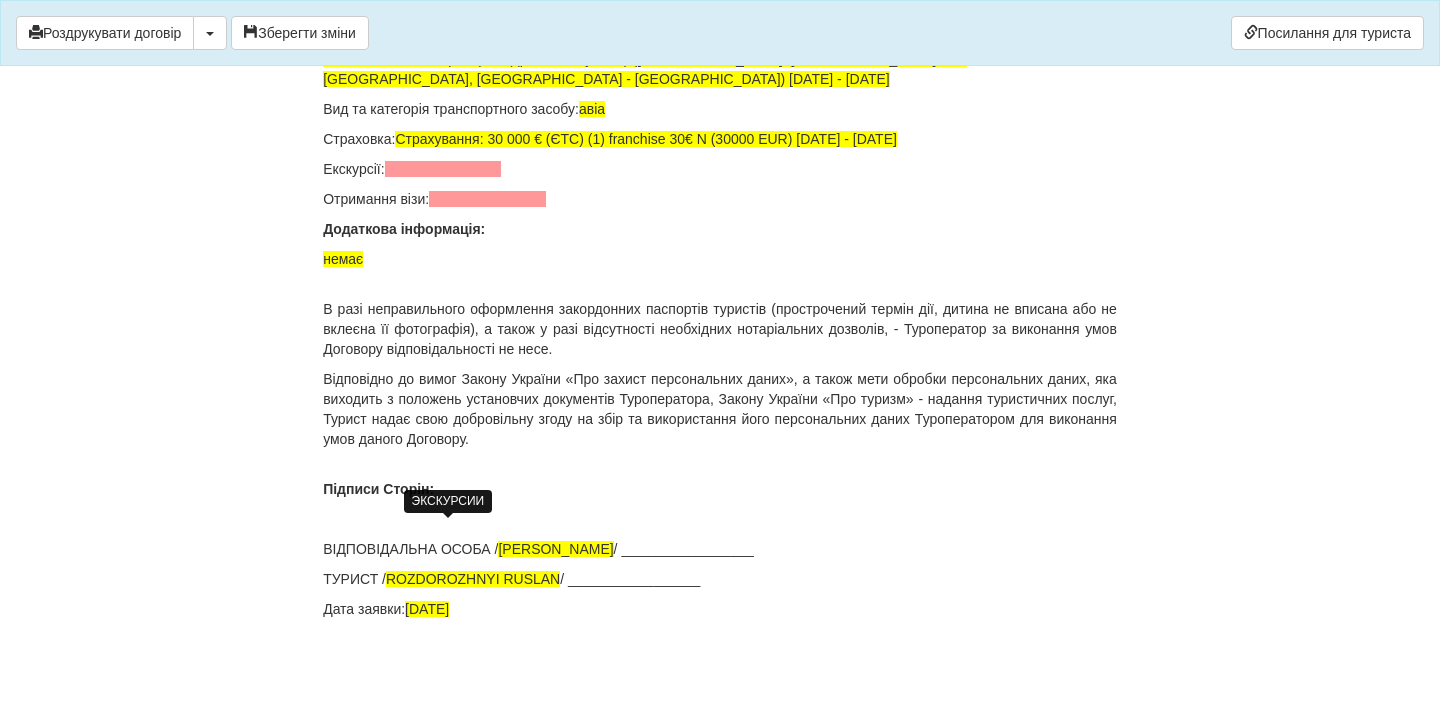 click at bounding box center (443, 169) 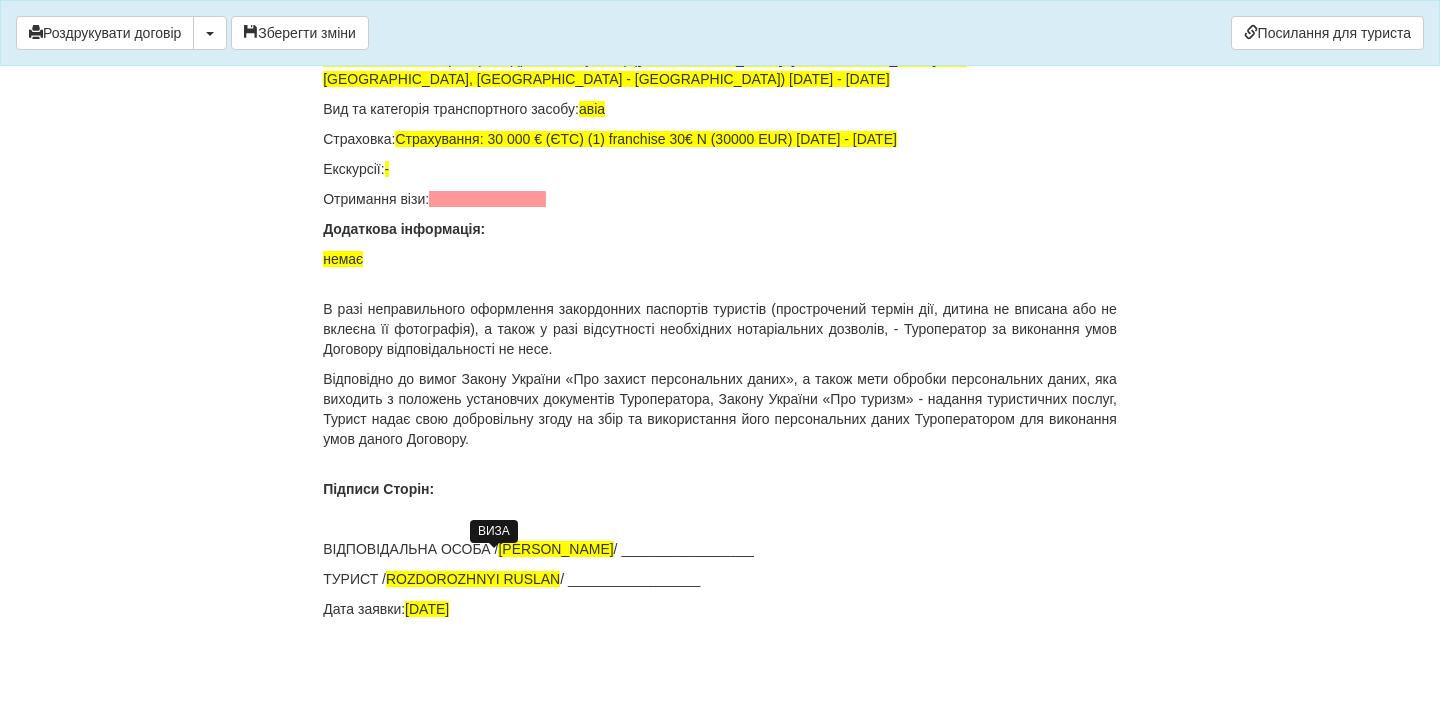 click at bounding box center (487, 199) 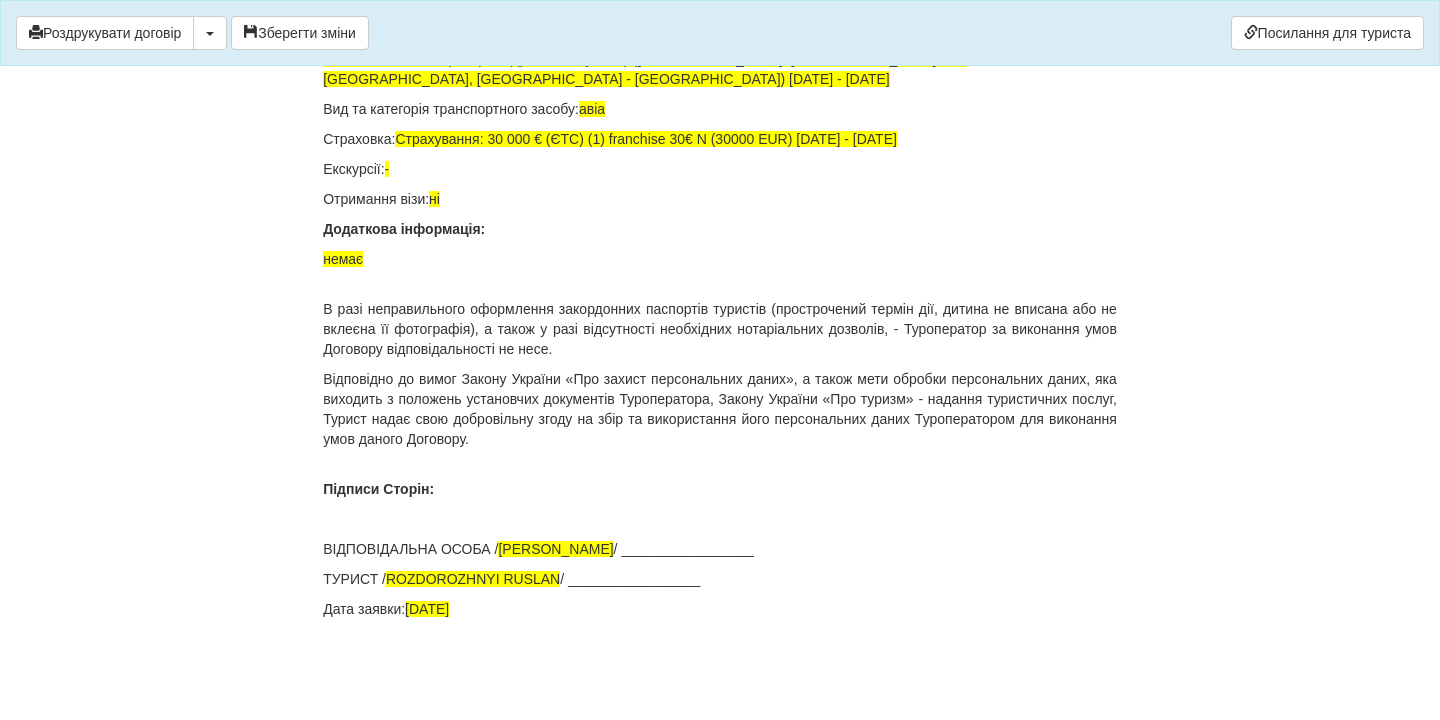 scroll, scrollTop: 13995, scrollLeft: 0, axis: vertical 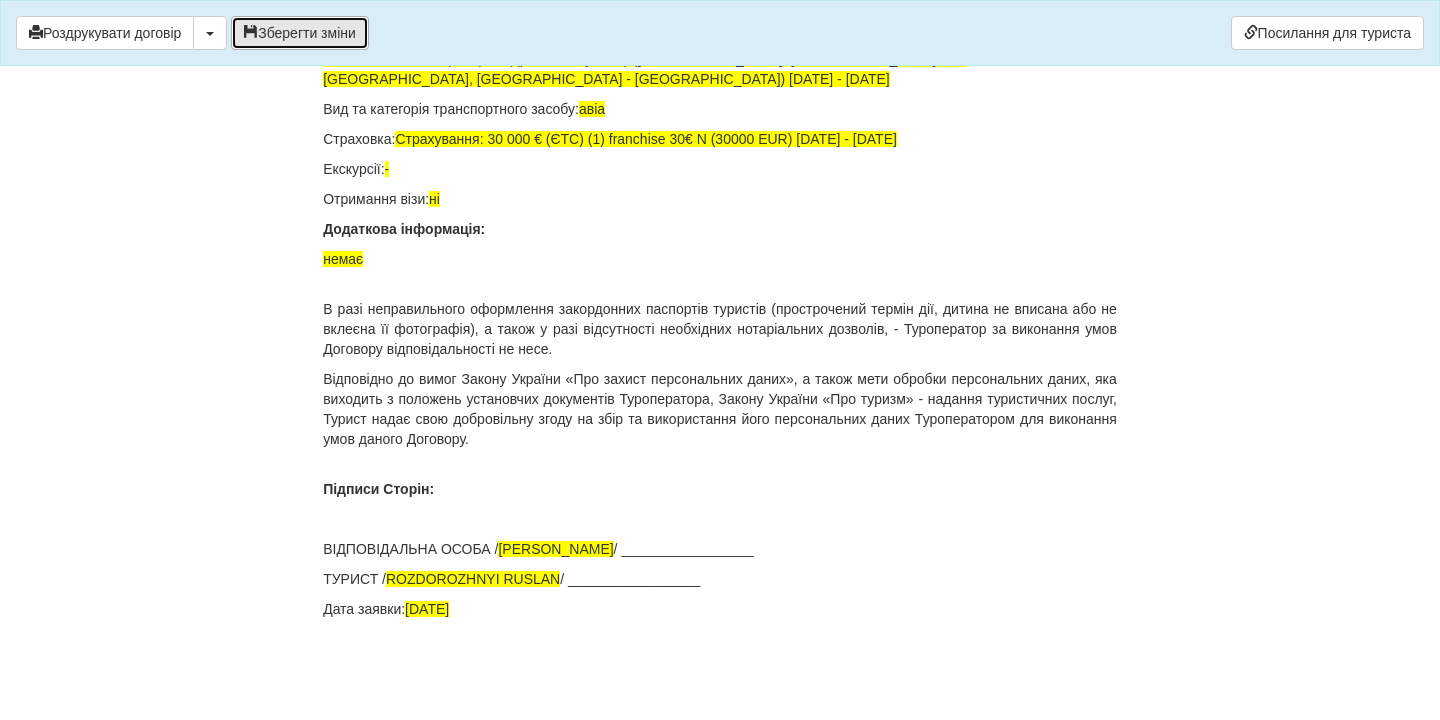 click on "Зберегти зміни" at bounding box center (300, 33) 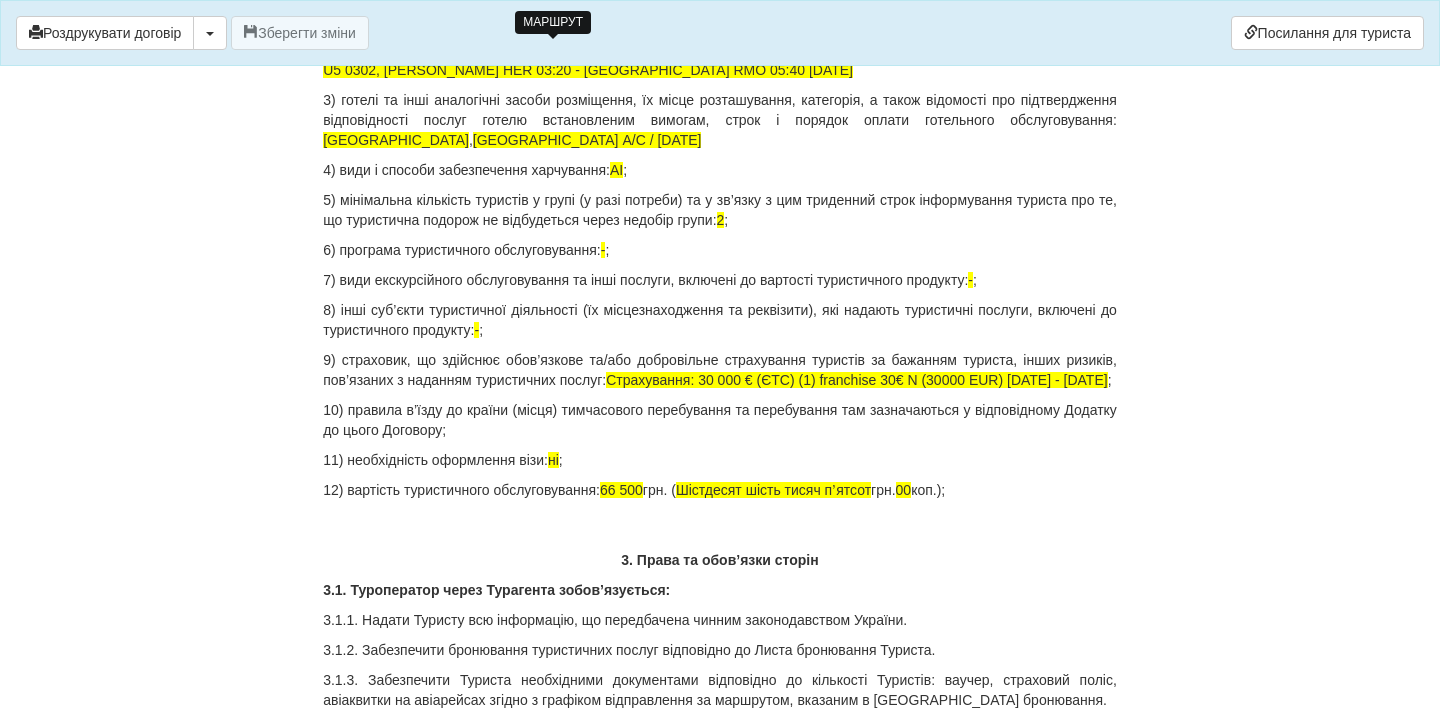 scroll, scrollTop: 2106, scrollLeft: 0, axis: vertical 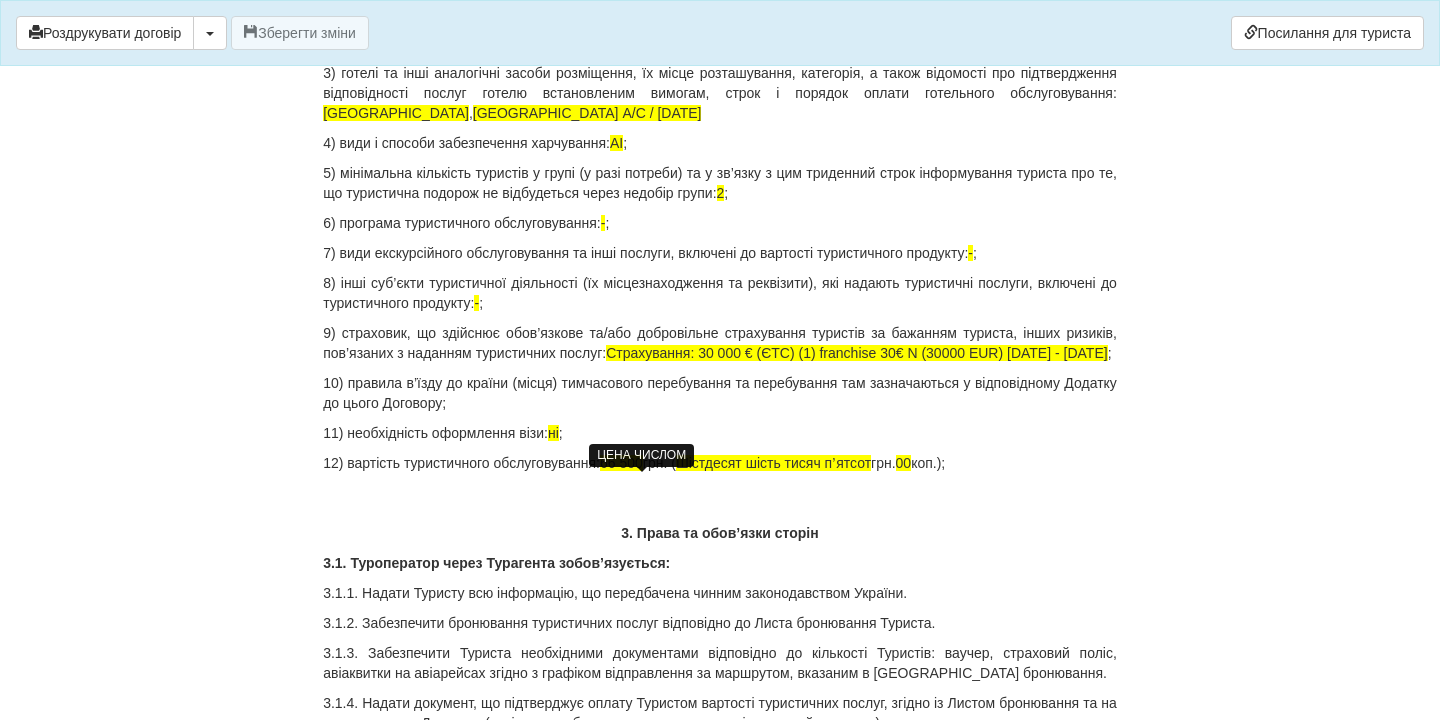 click on "66 500" at bounding box center [621, 463] 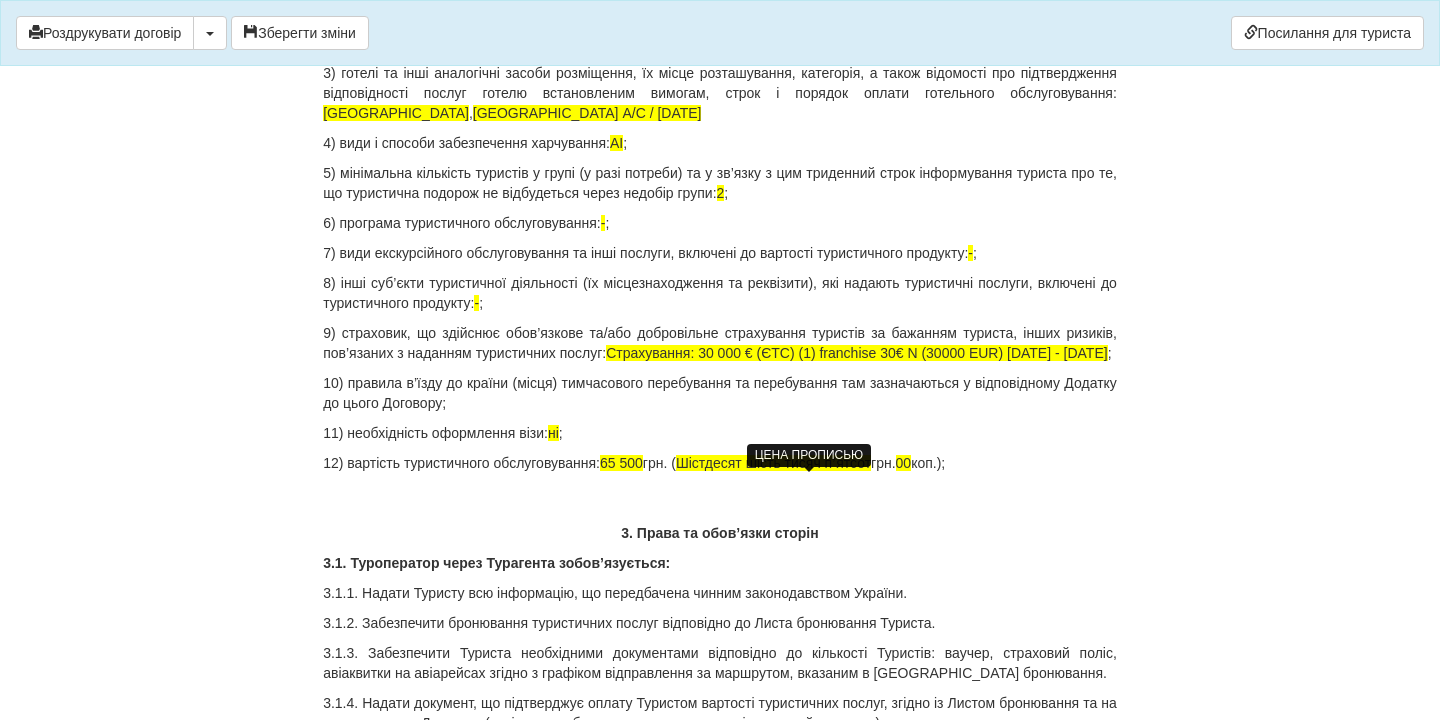 click on "Шістдесят шість тисяч пʼятсот" at bounding box center (773, 463) 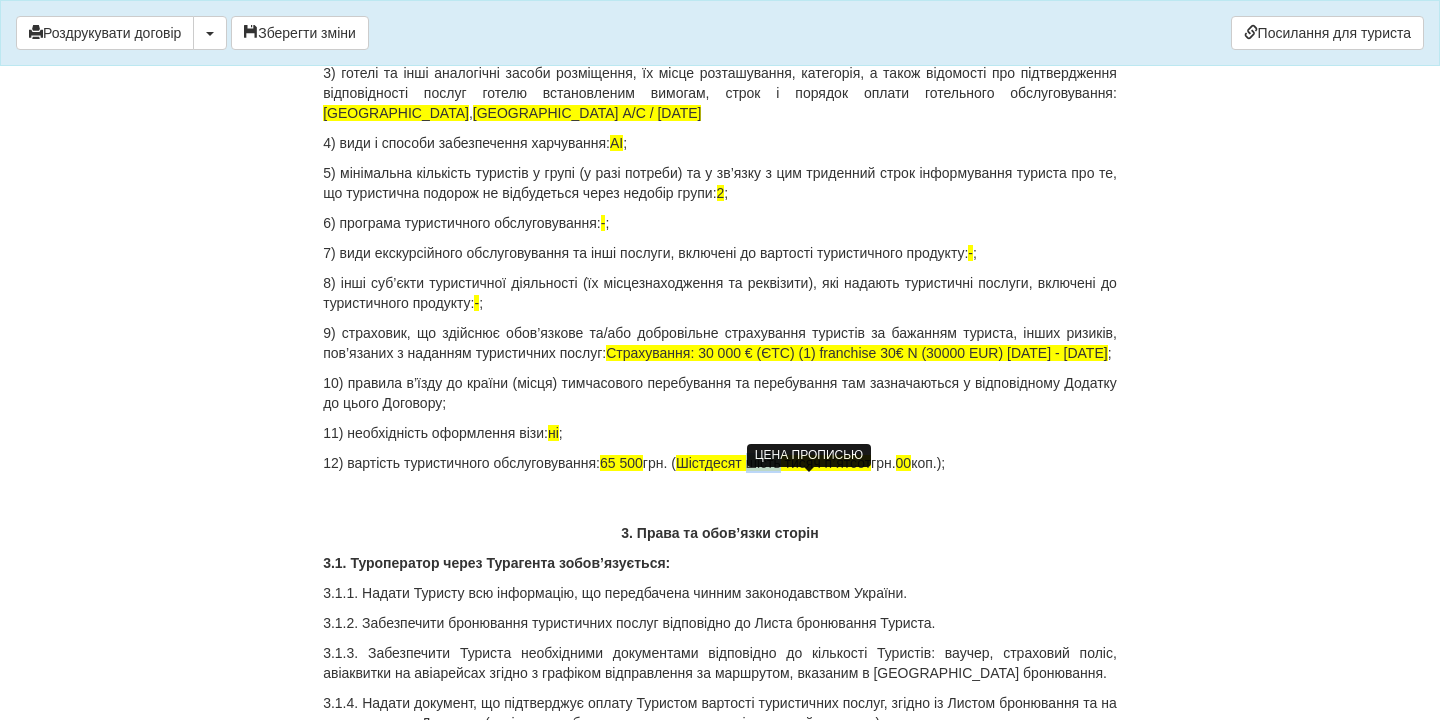 click on "Шістдесят шість тисяч пʼятсот" at bounding box center (773, 463) 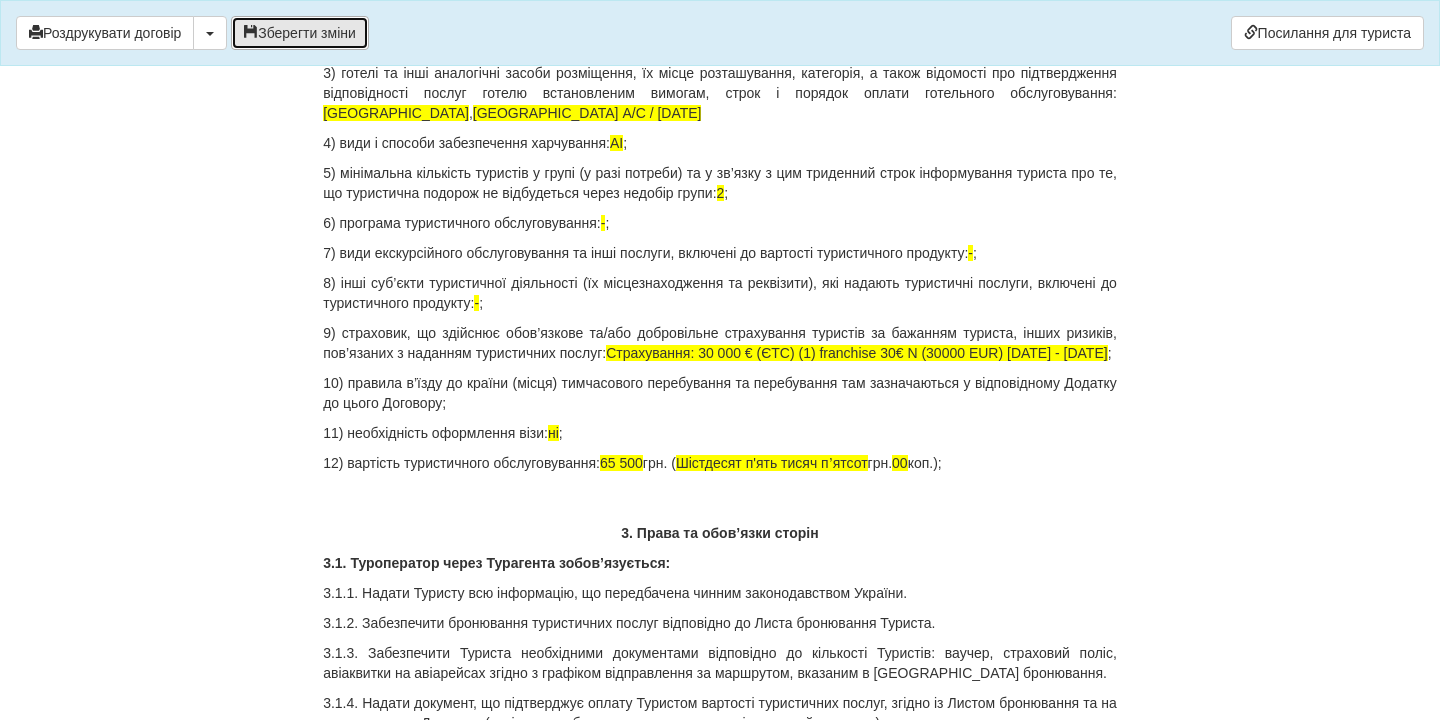 click on "Зберегти зміни" at bounding box center [300, 33] 